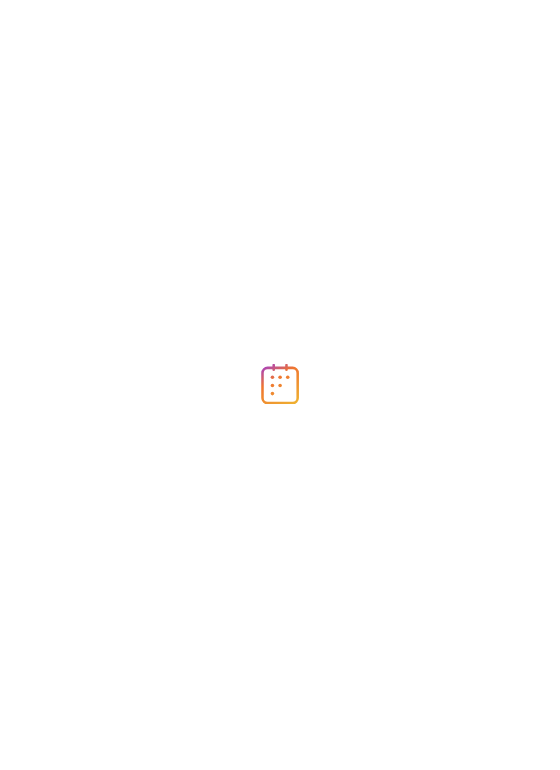 scroll, scrollTop: 0, scrollLeft: 0, axis: both 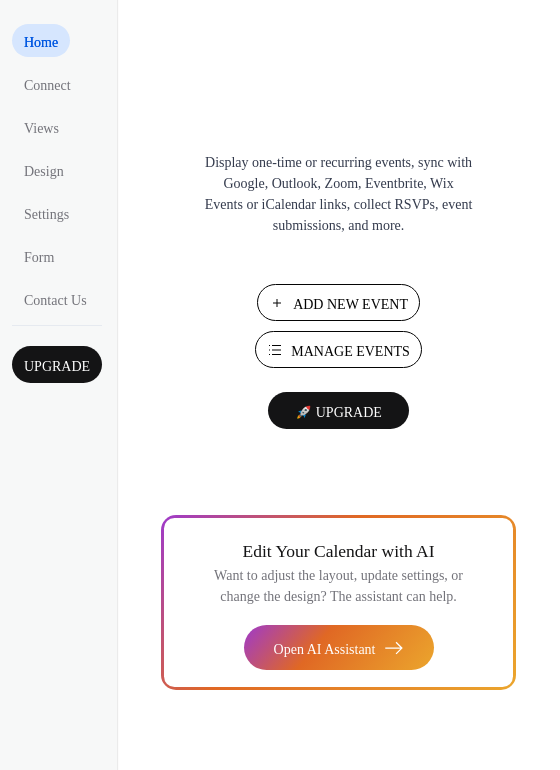 click on "Add New Event" at bounding box center (350, 304) 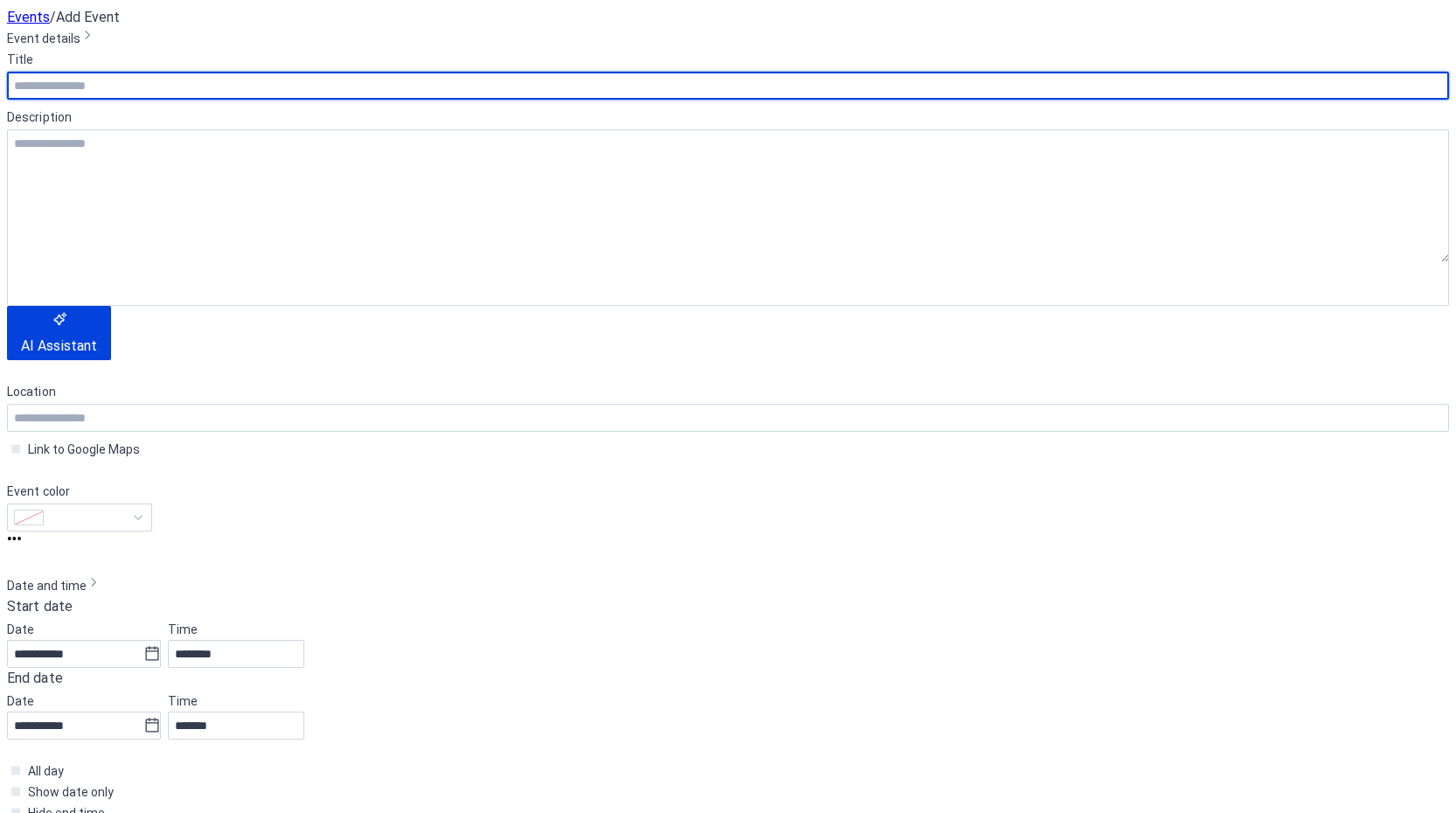 scroll, scrollTop: 0, scrollLeft: 0, axis: both 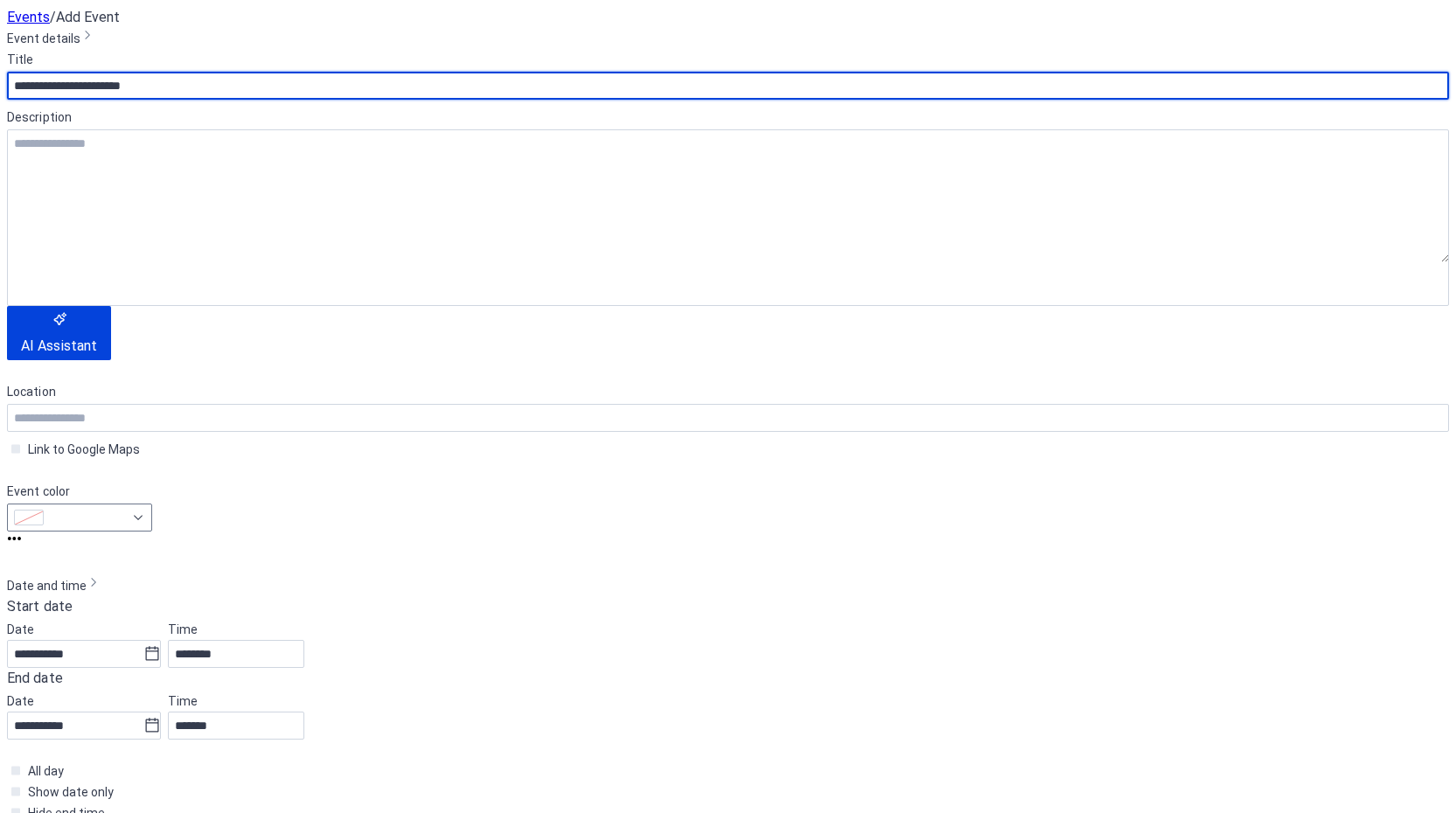 type on "**********" 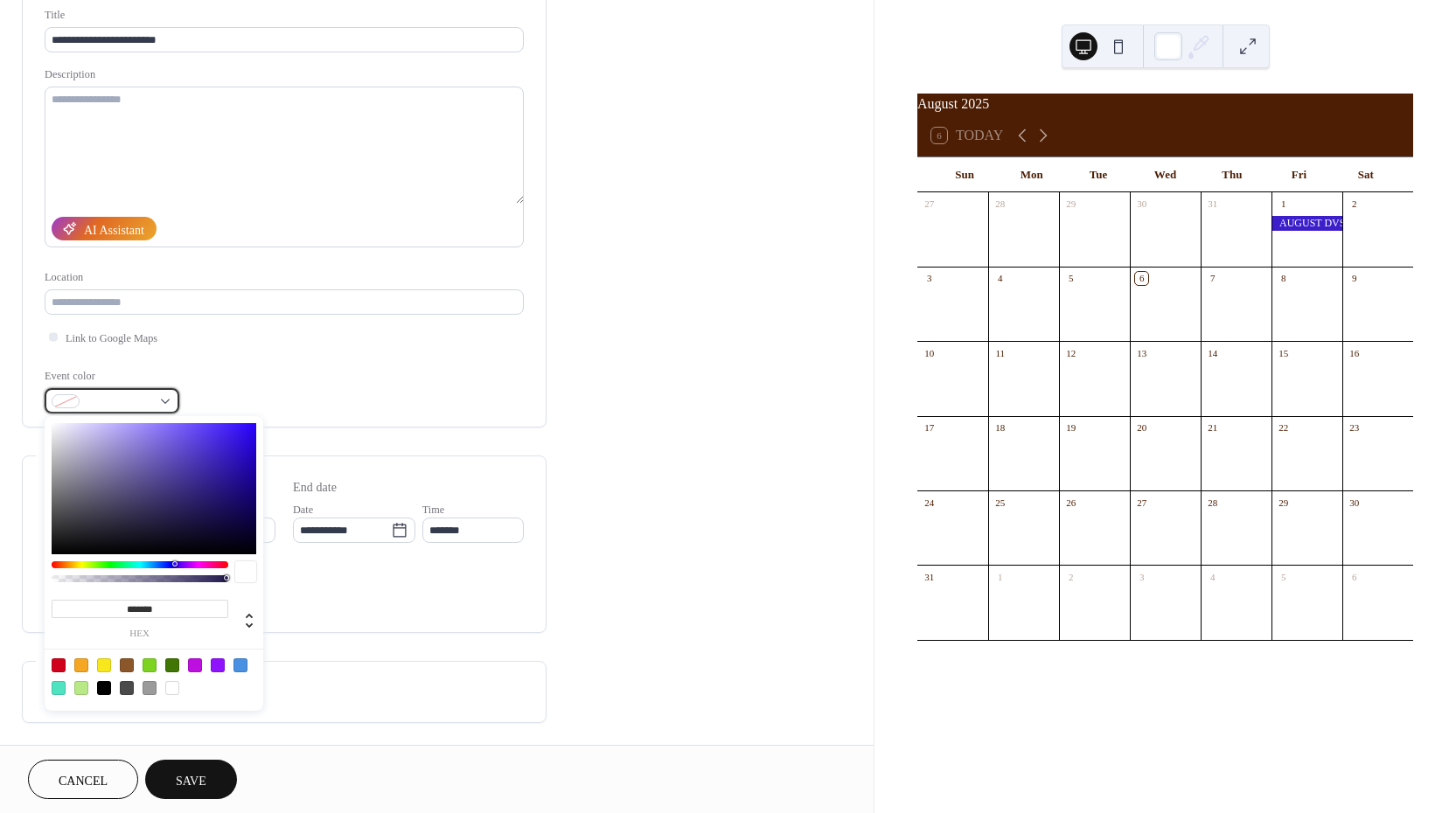 click at bounding box center (119, 402) 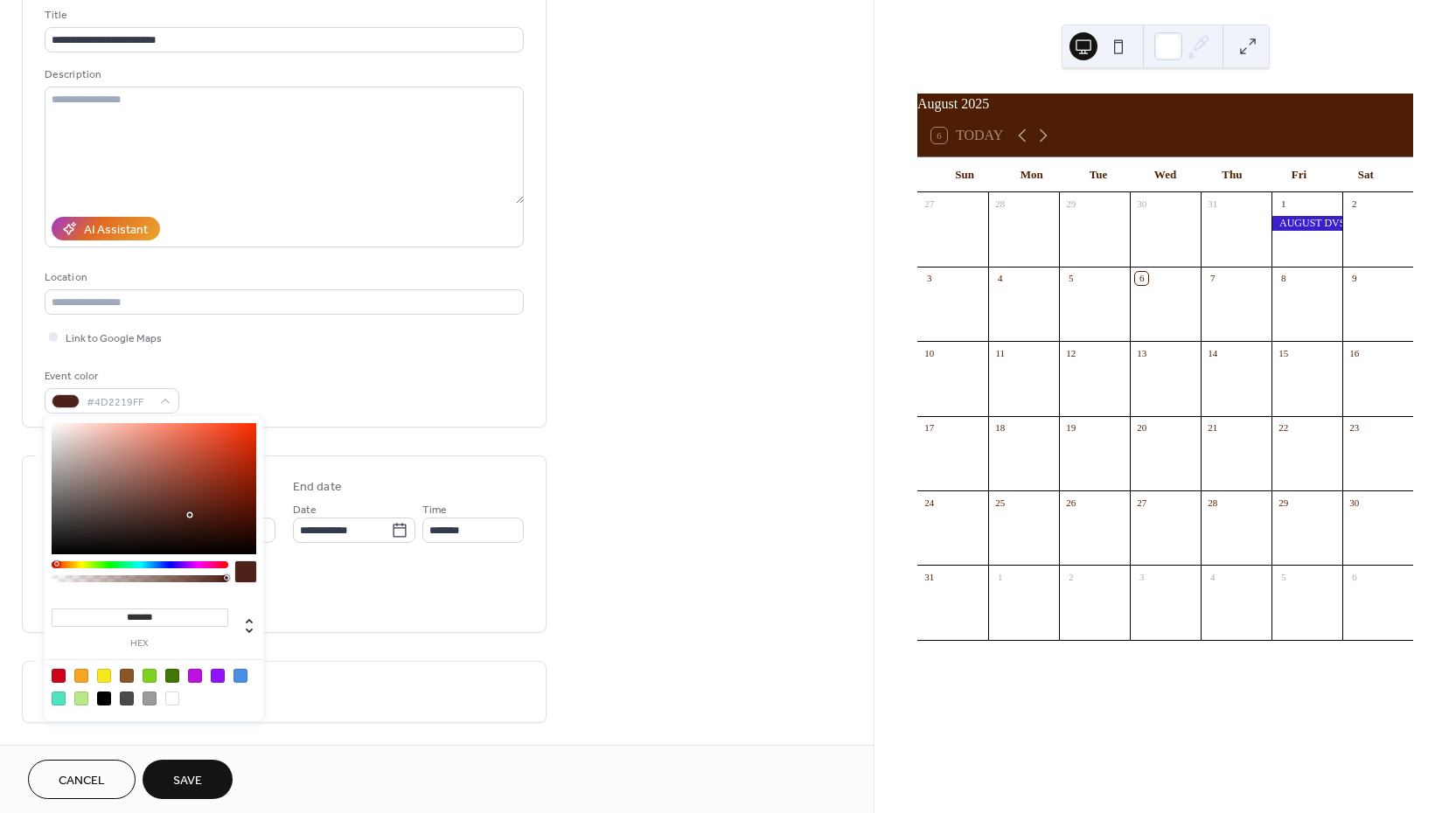 click at bounding box center (140, 565) 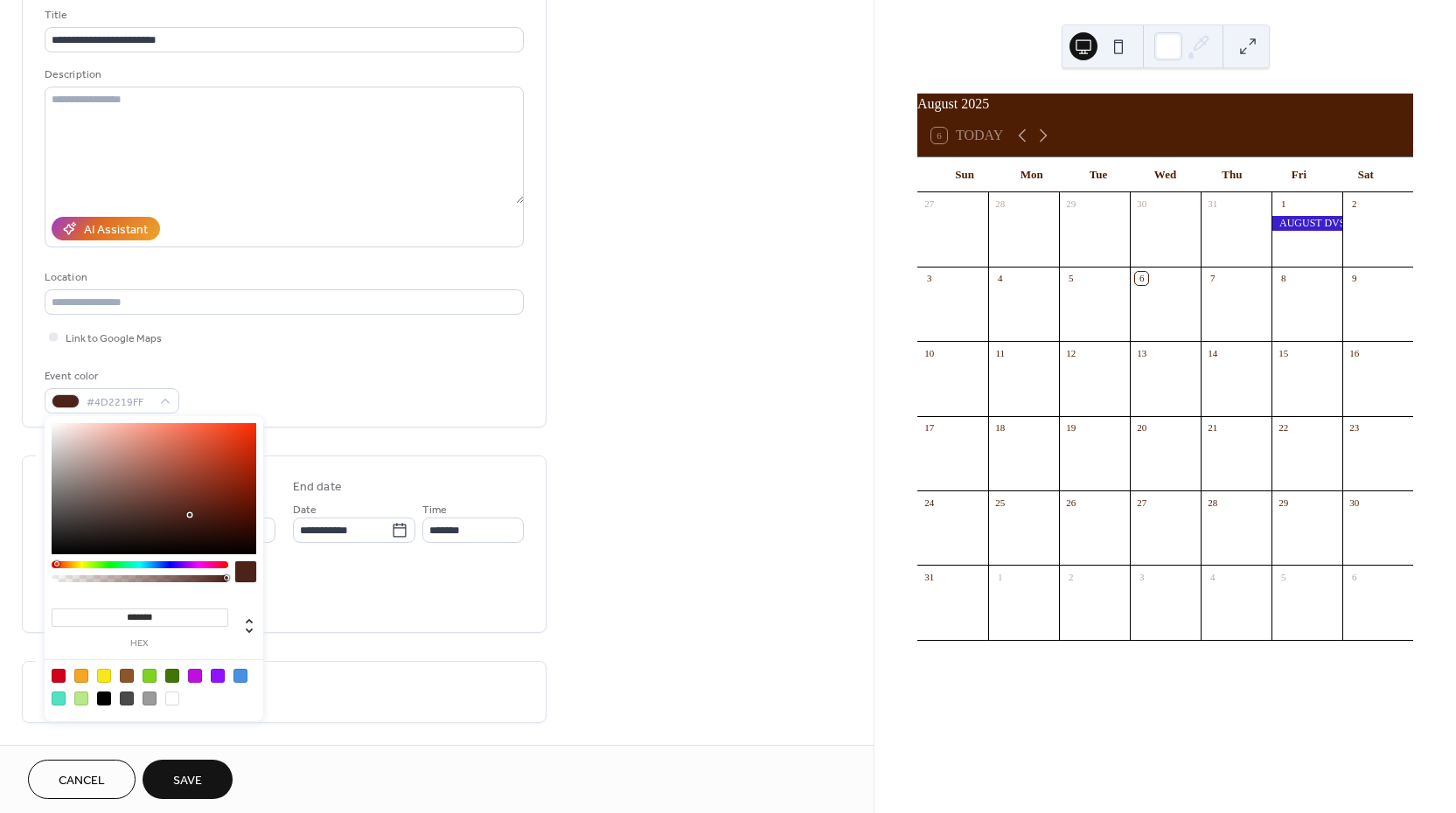 type on "*******" 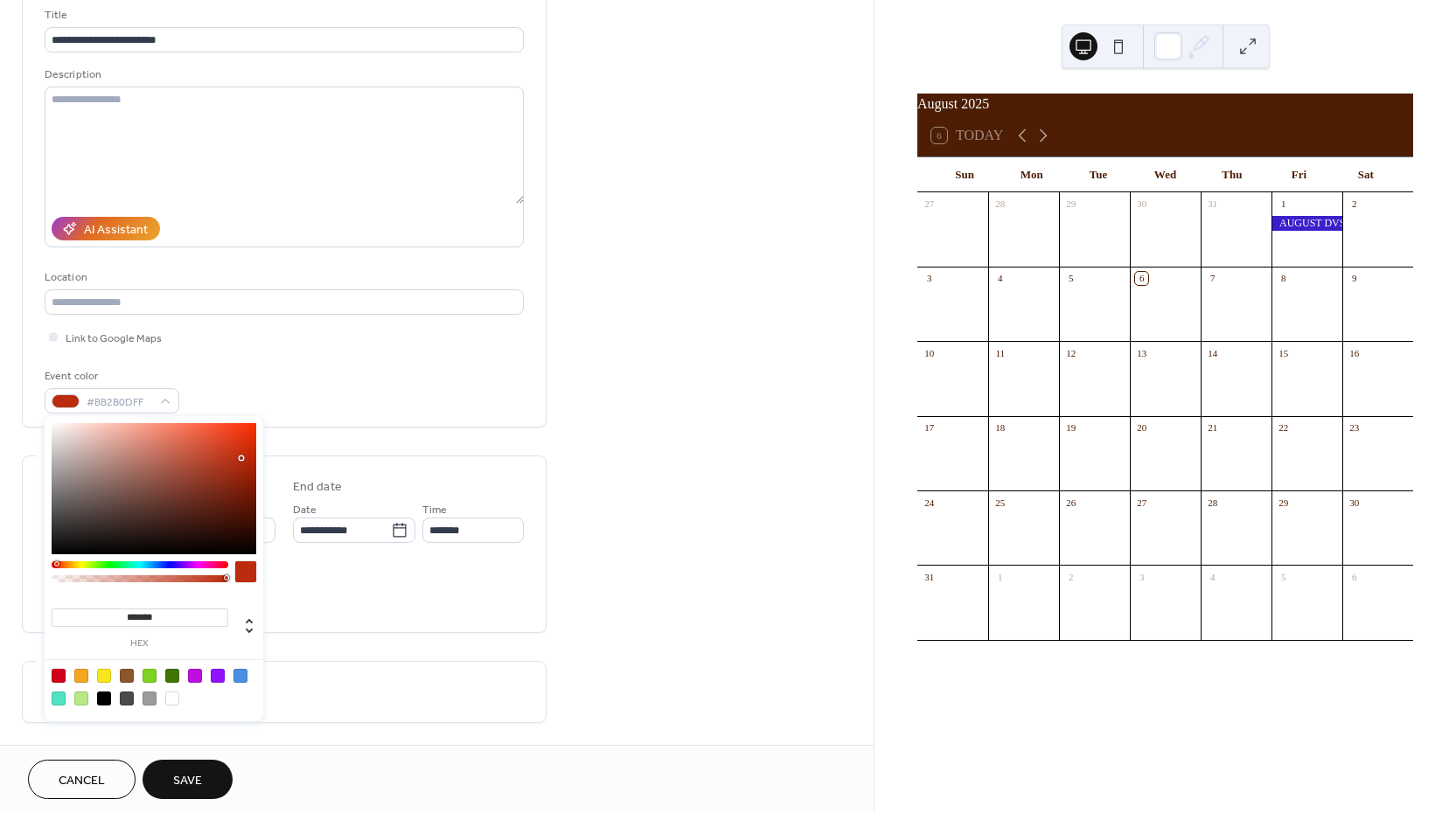 click on "Event color #BB2B0DFF" at bounding box center [284, 390] 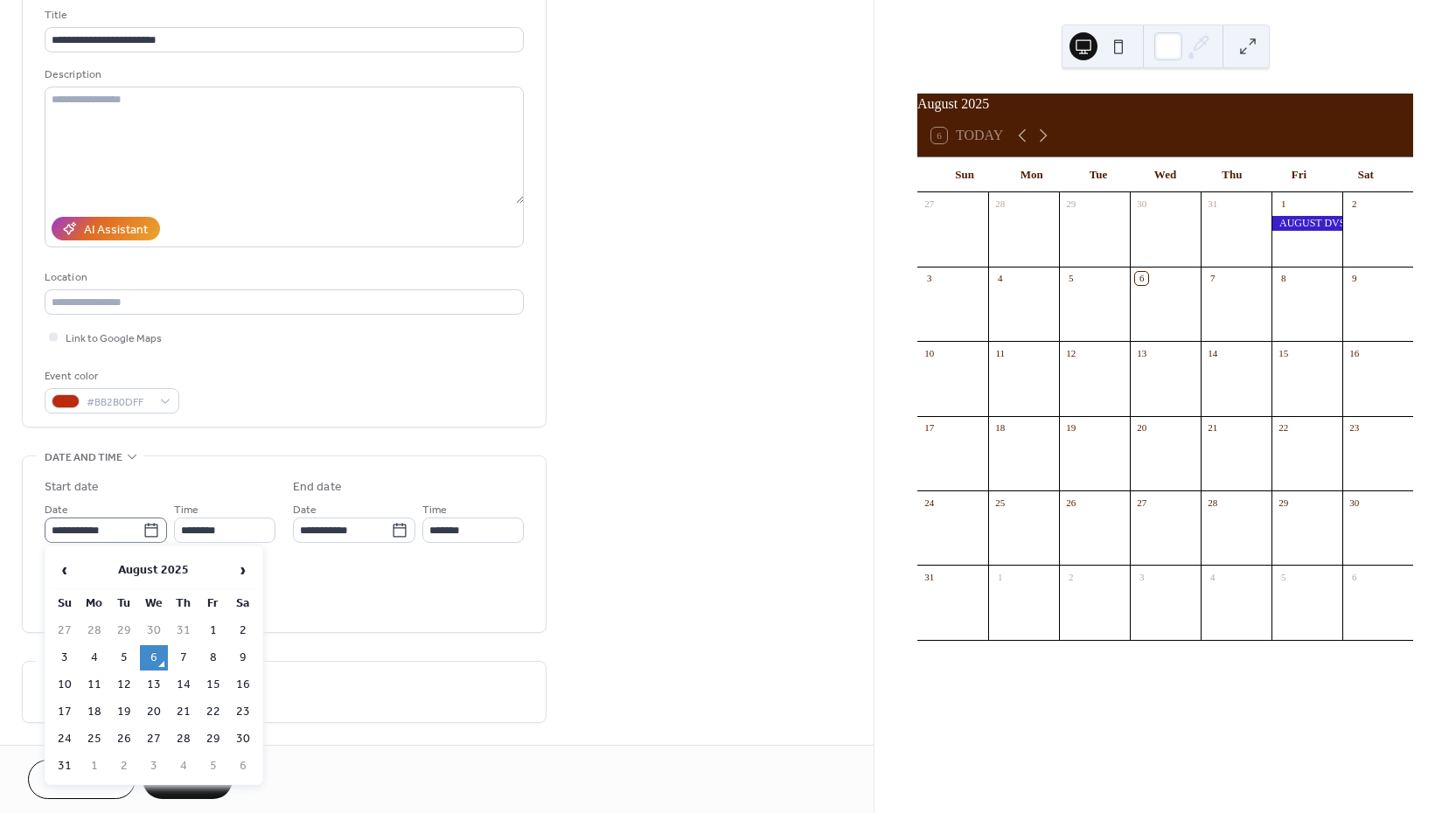 click 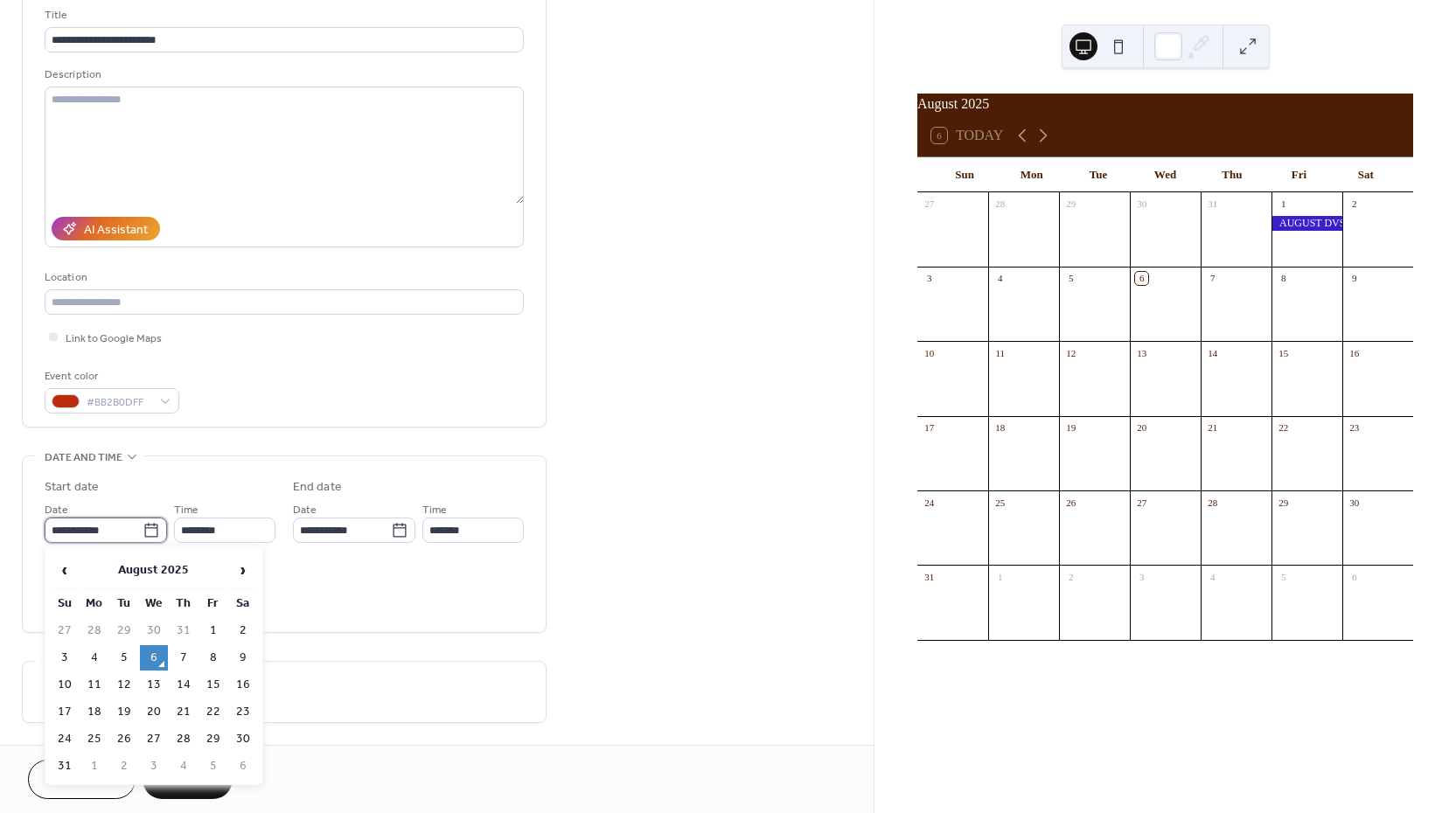 click on "**********" at bounding box center [94, 530] 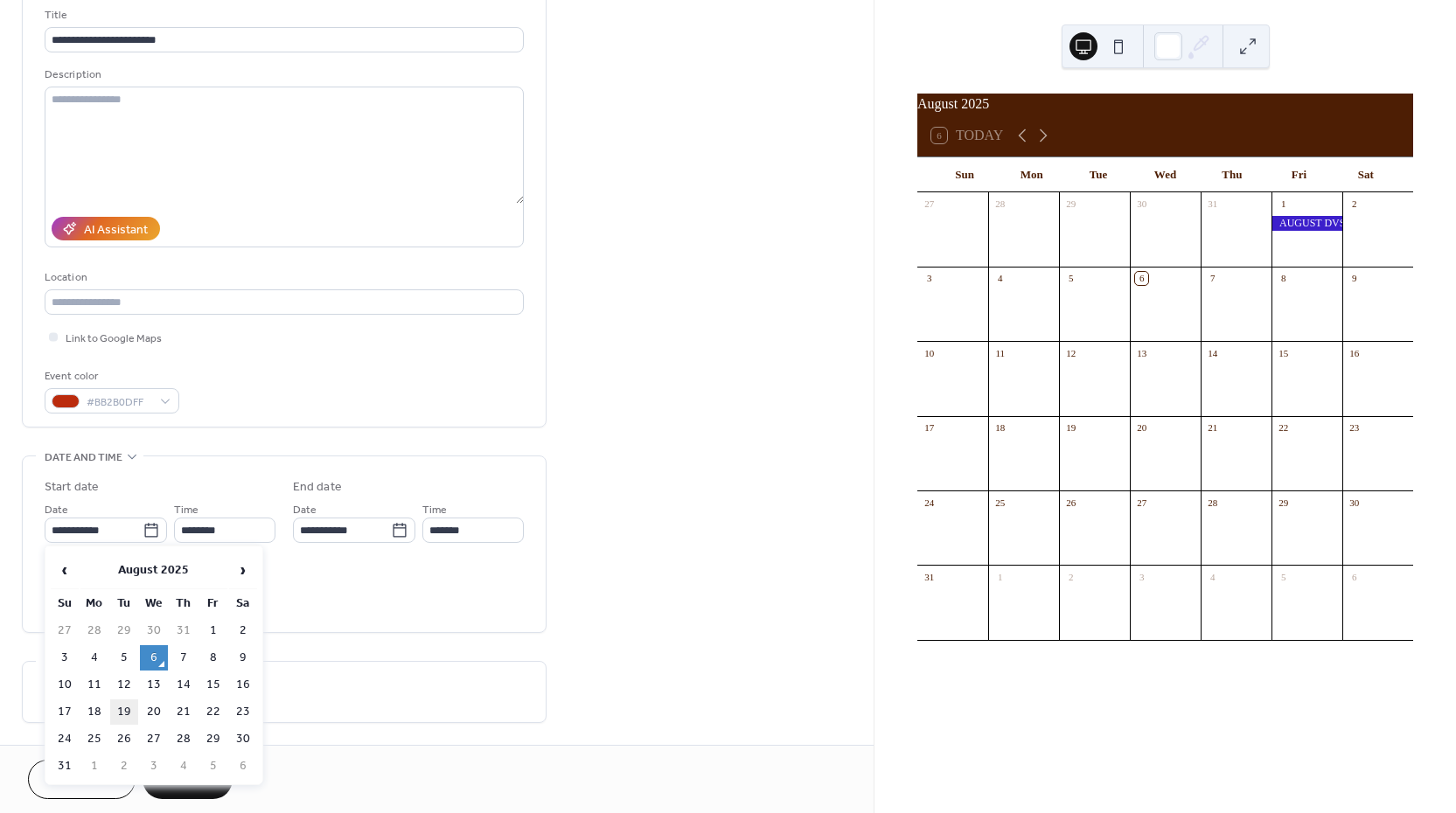 click on "19" at bounding box center (124, 712) 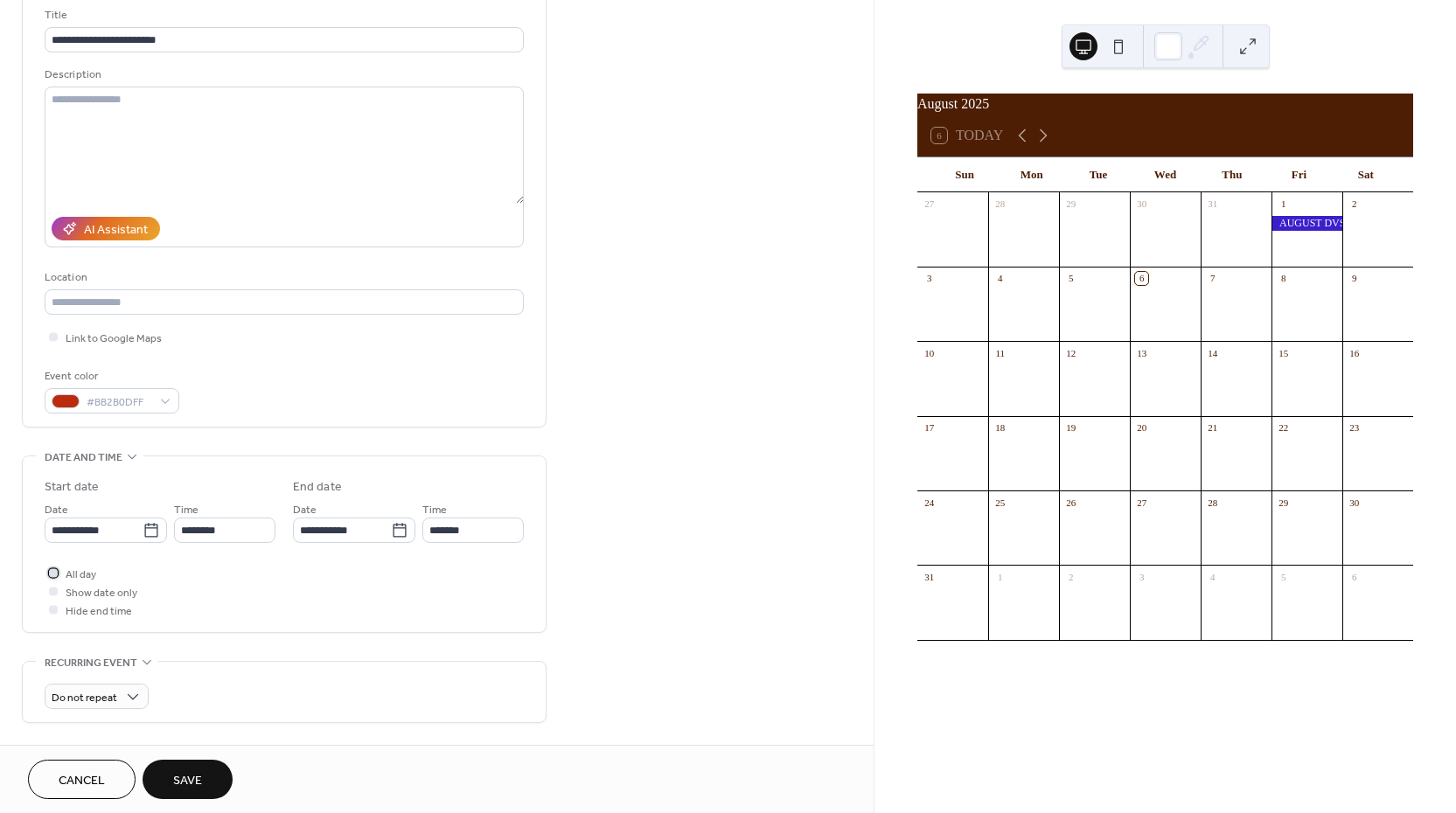 click on "All day" at bounding box center (80, 574) 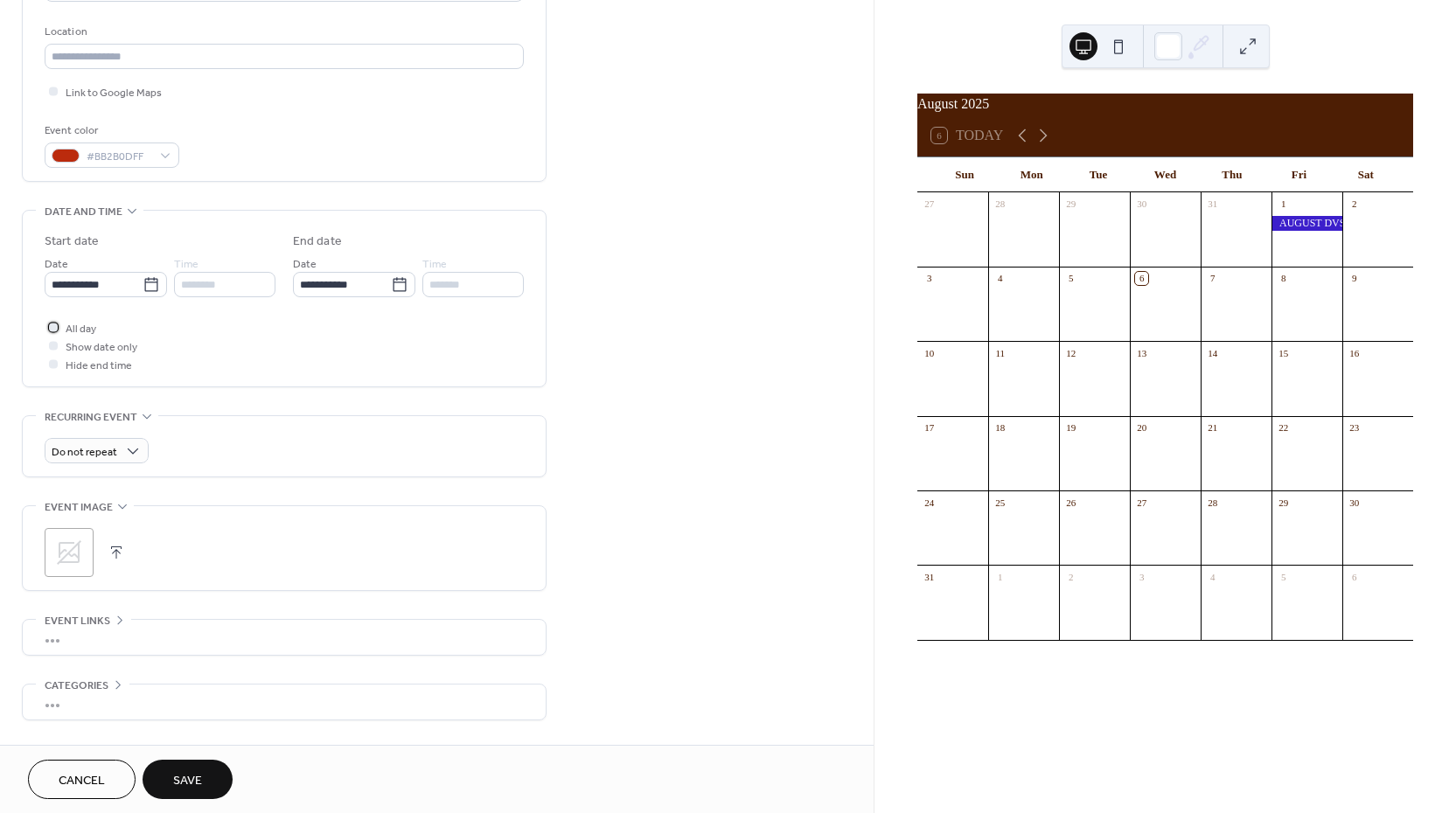 scroll, scrollTop: 411, scrollLeft: 0, axis: vertical 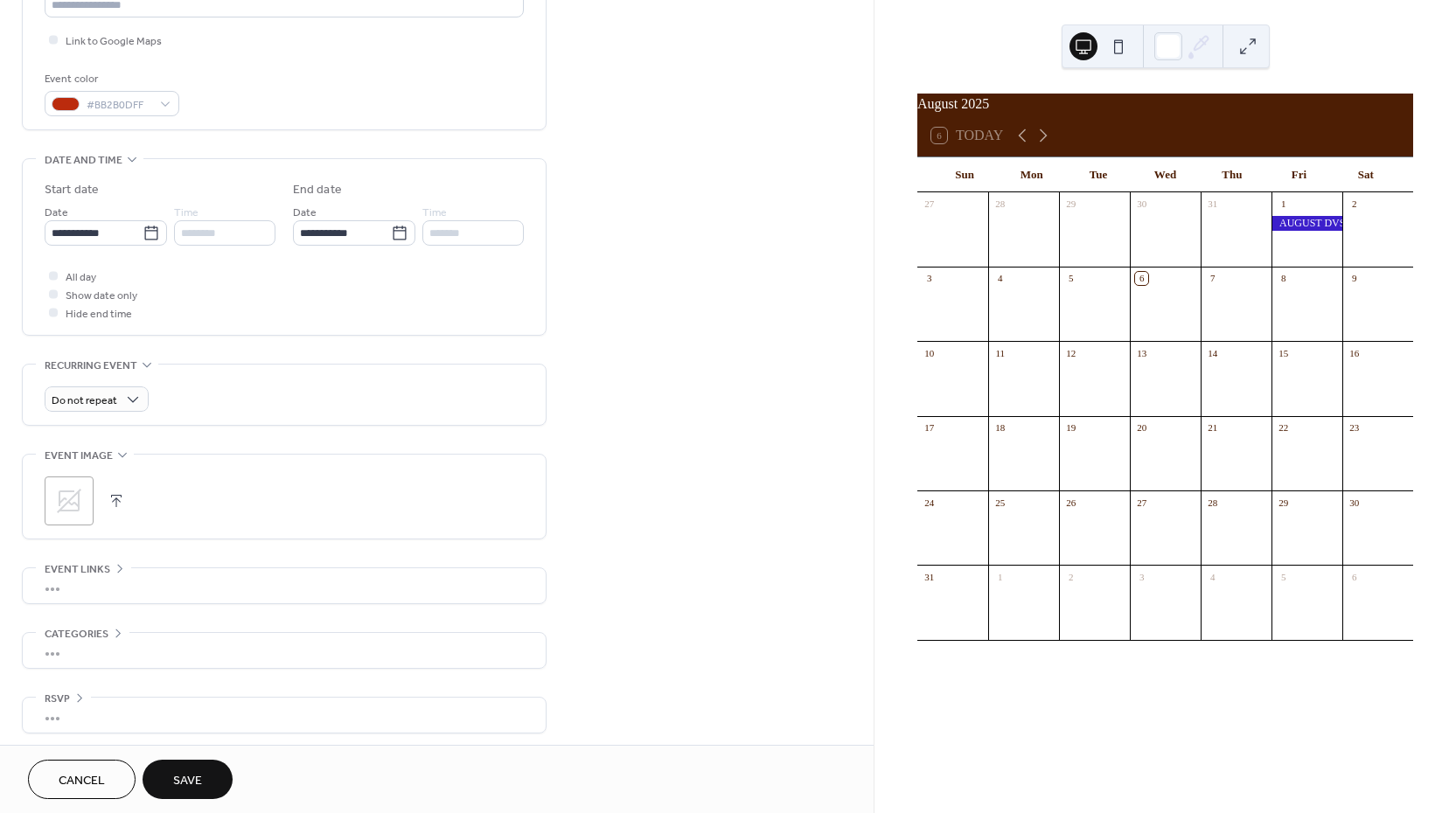 click on "Save" at bounding box center (187, 781) 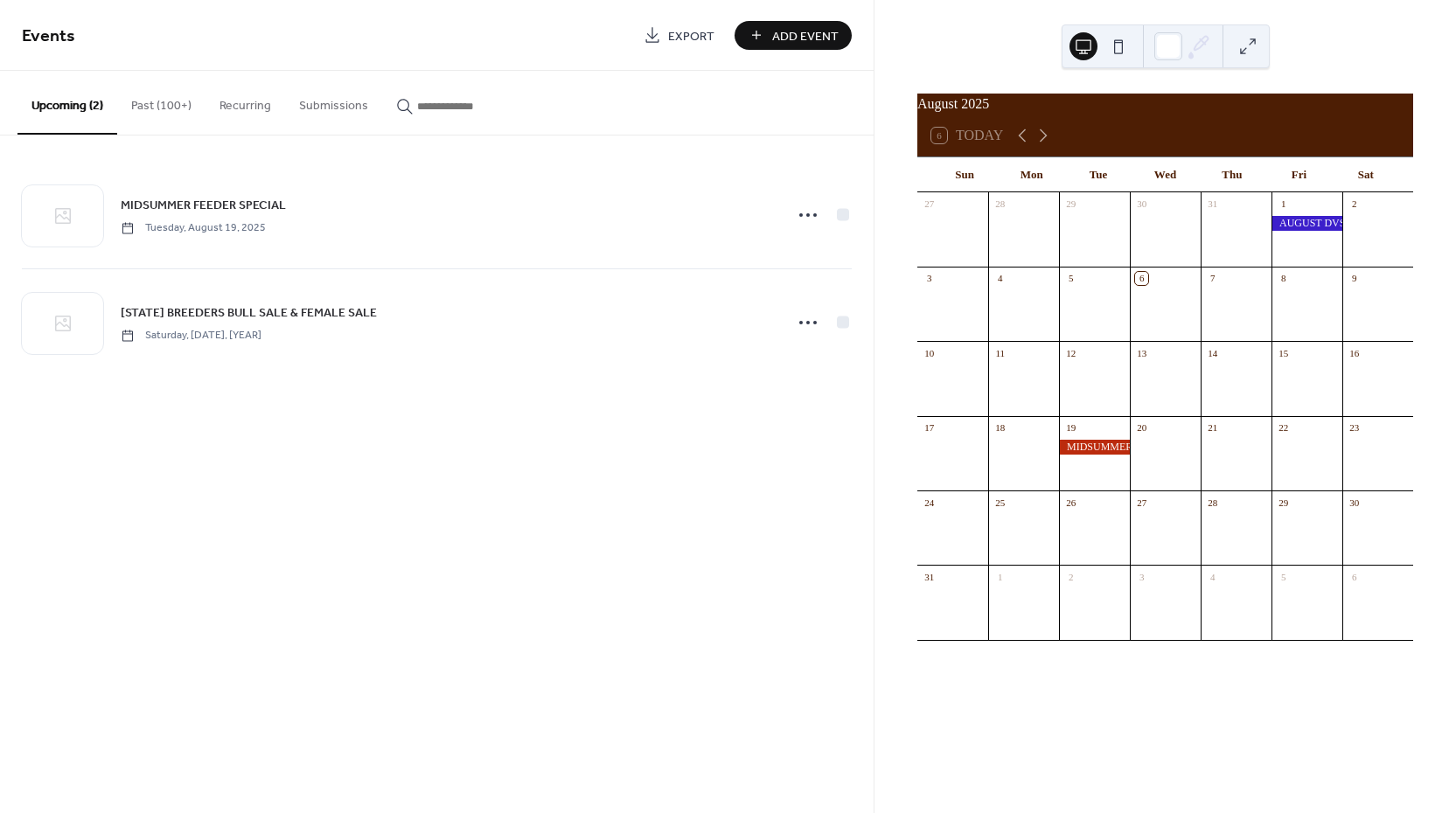 click on "Add Event" at bounding box center [805, 36] 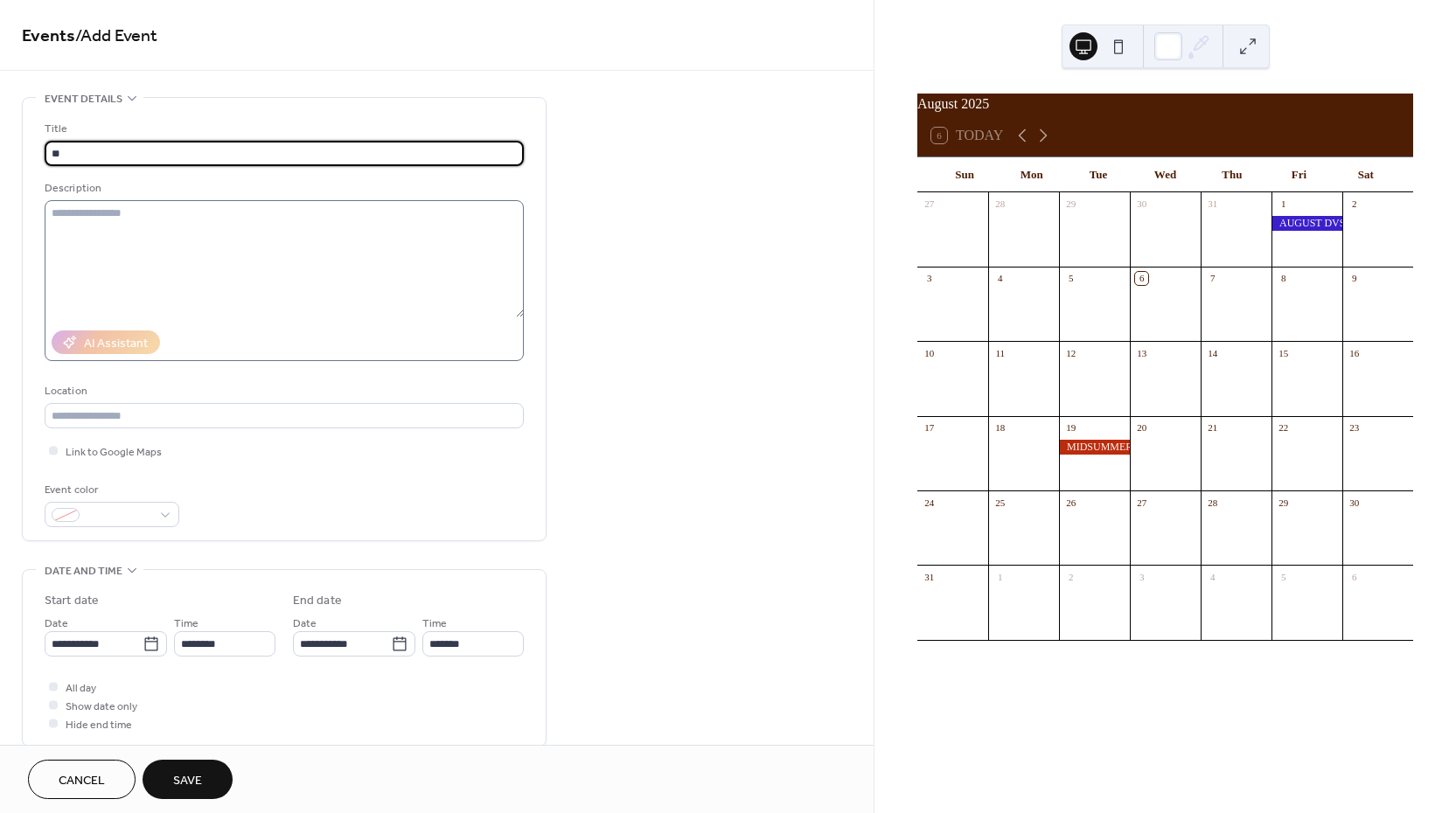 type on "*" 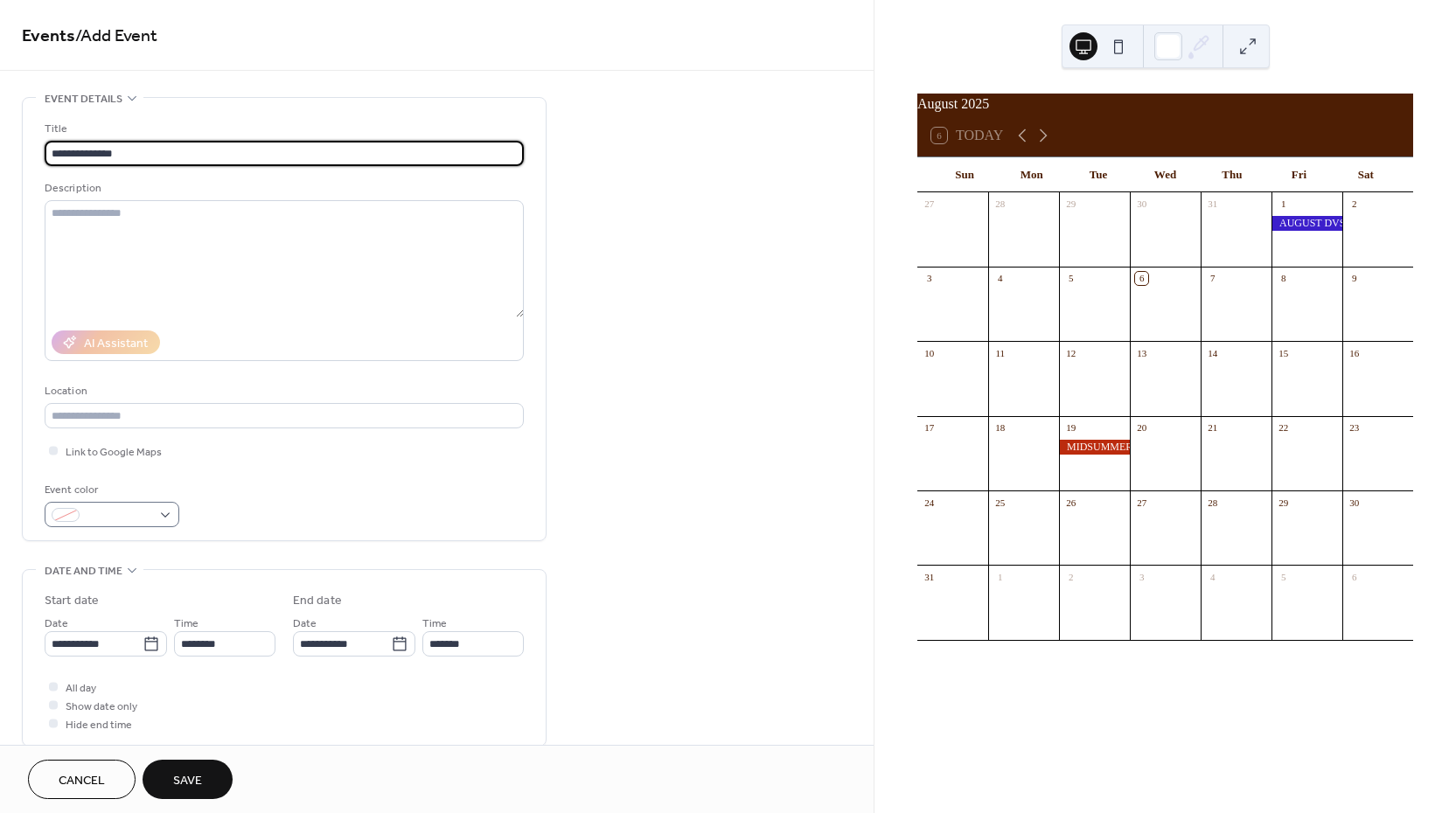 type on "**********" 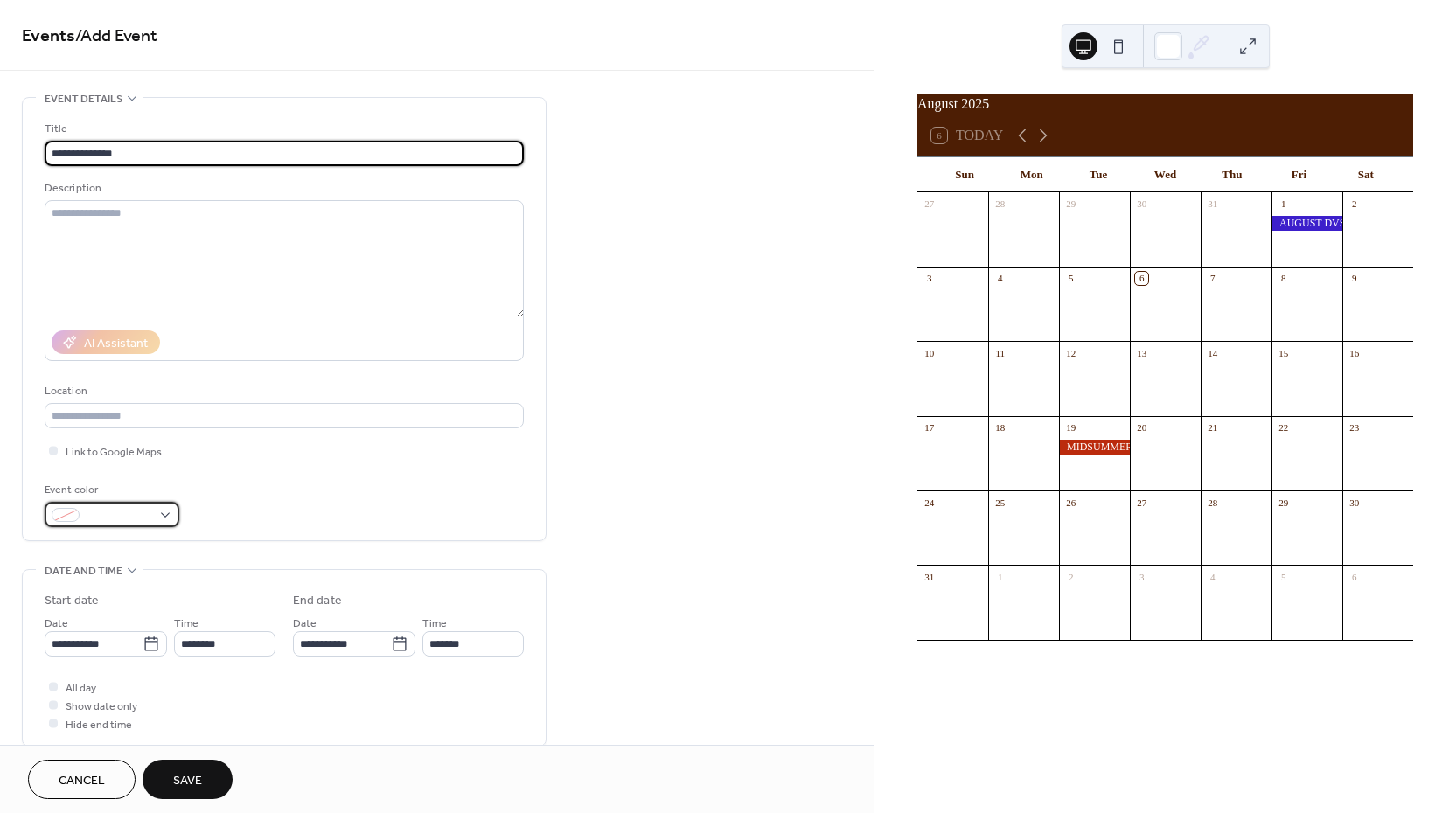 click at bounding box center (119, 516) 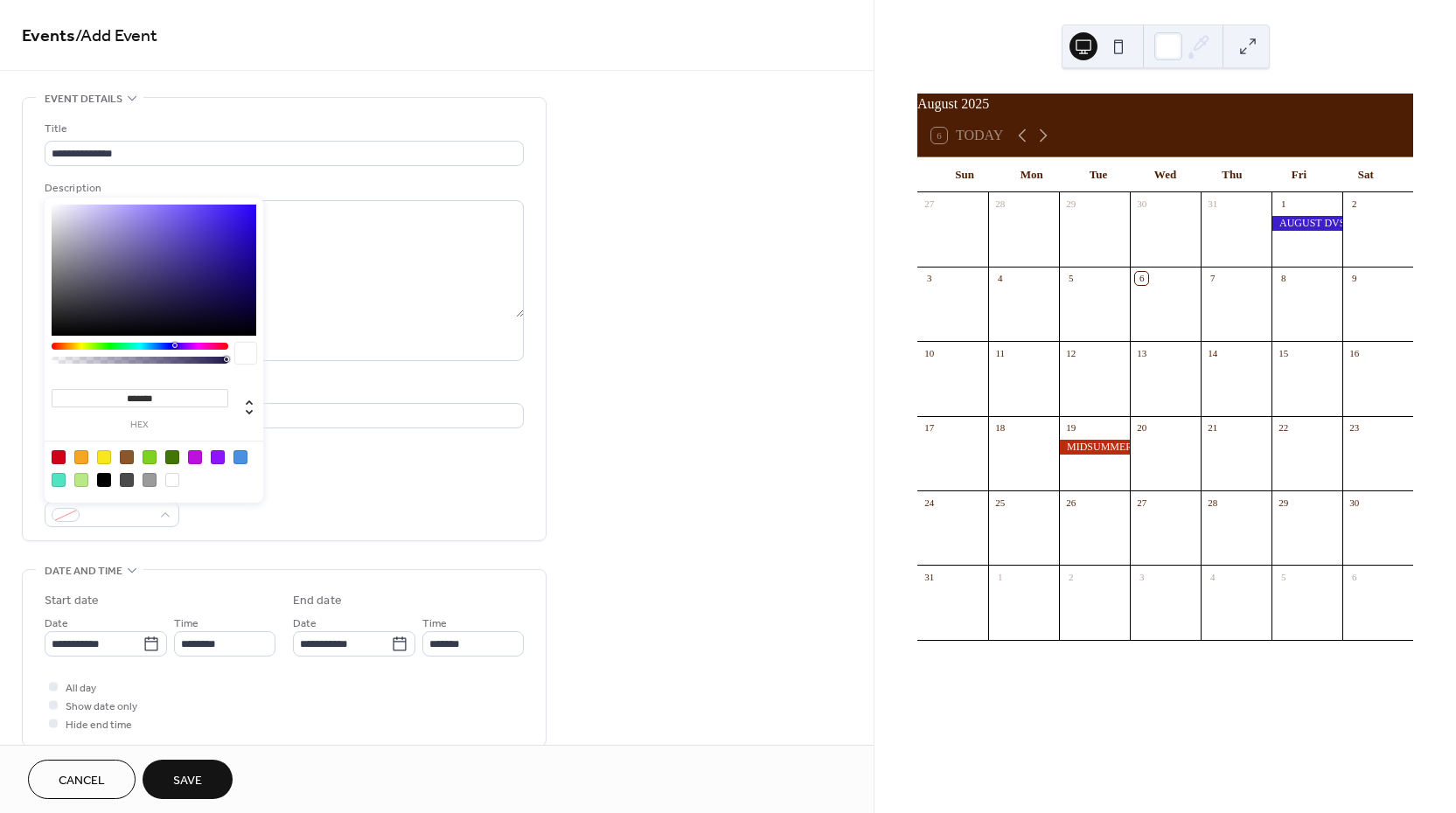click at bounding box center (59, 457) 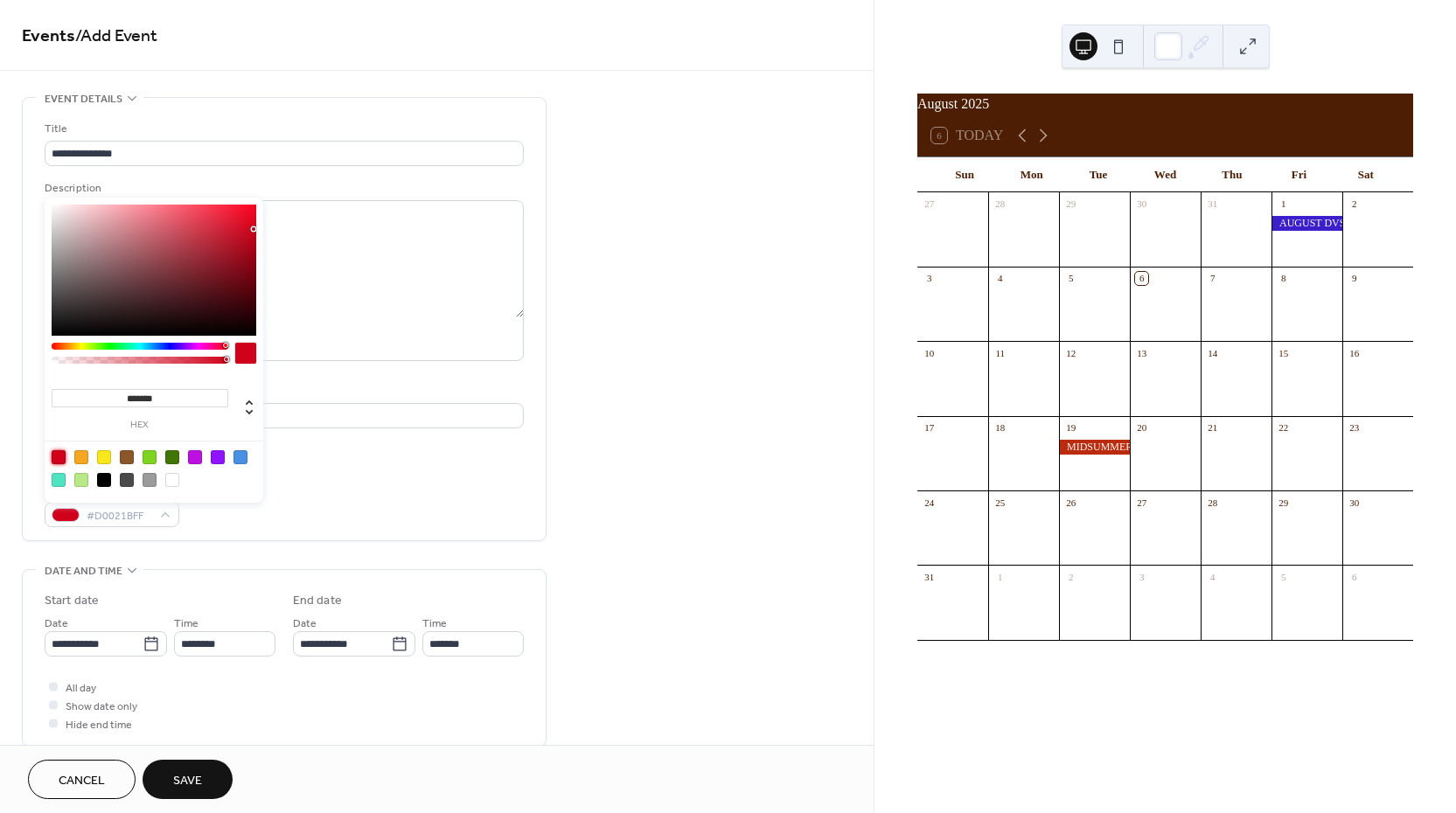click on "Link to Google Maps" at bounding box center (284, 450) 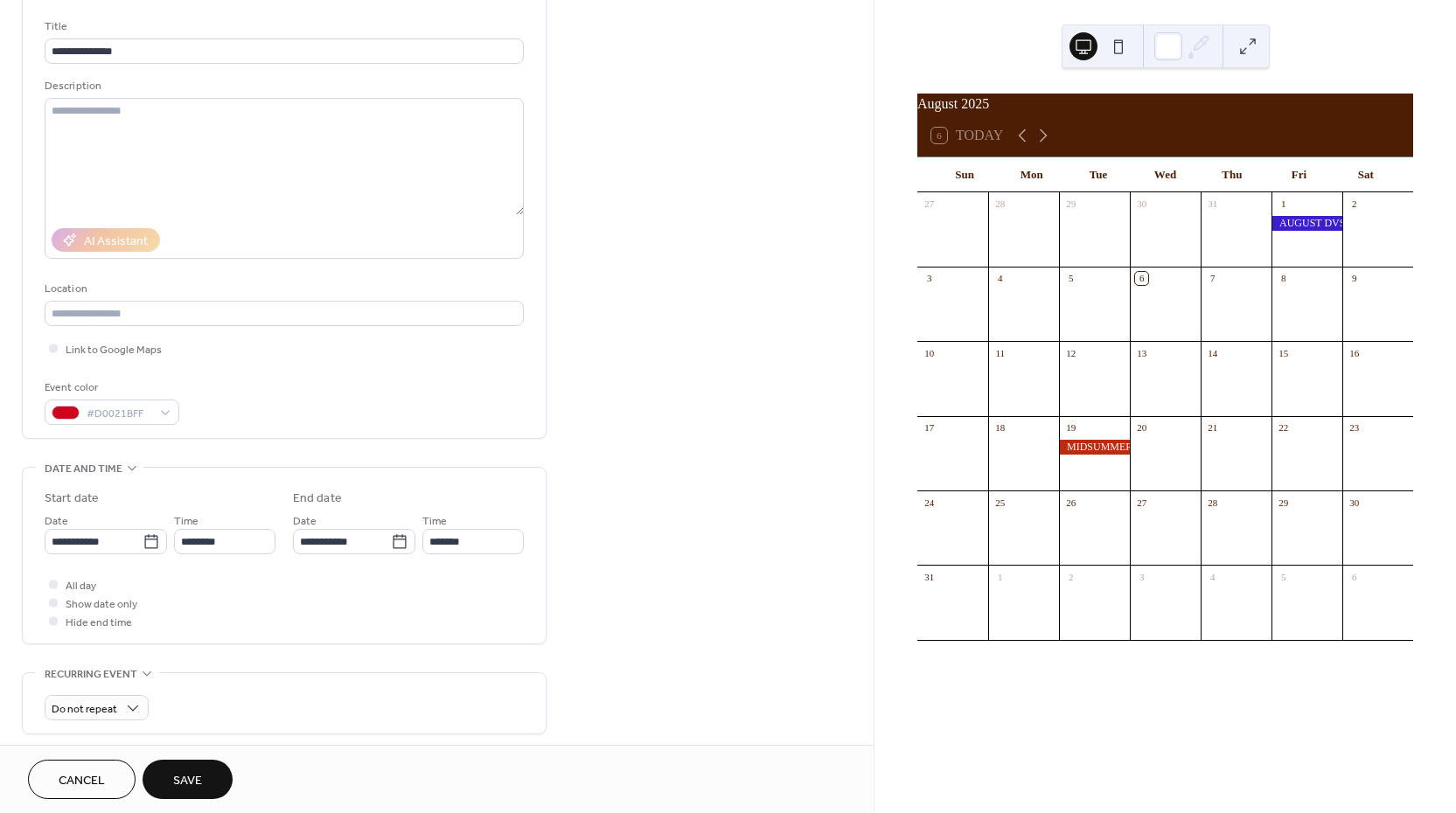 scroll, scrollTop: 108, scrollLeft: 0, axis: vertical 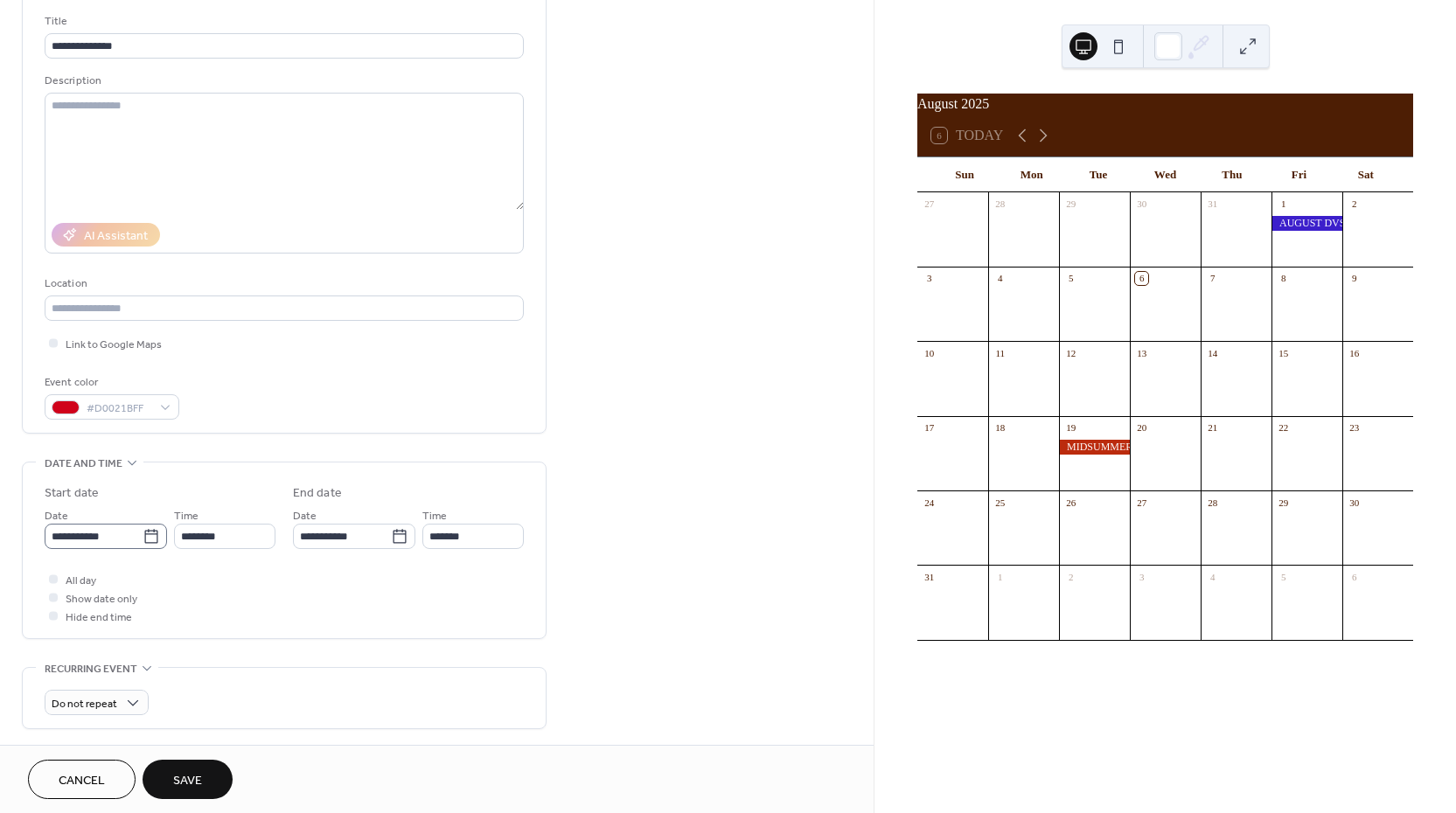 click 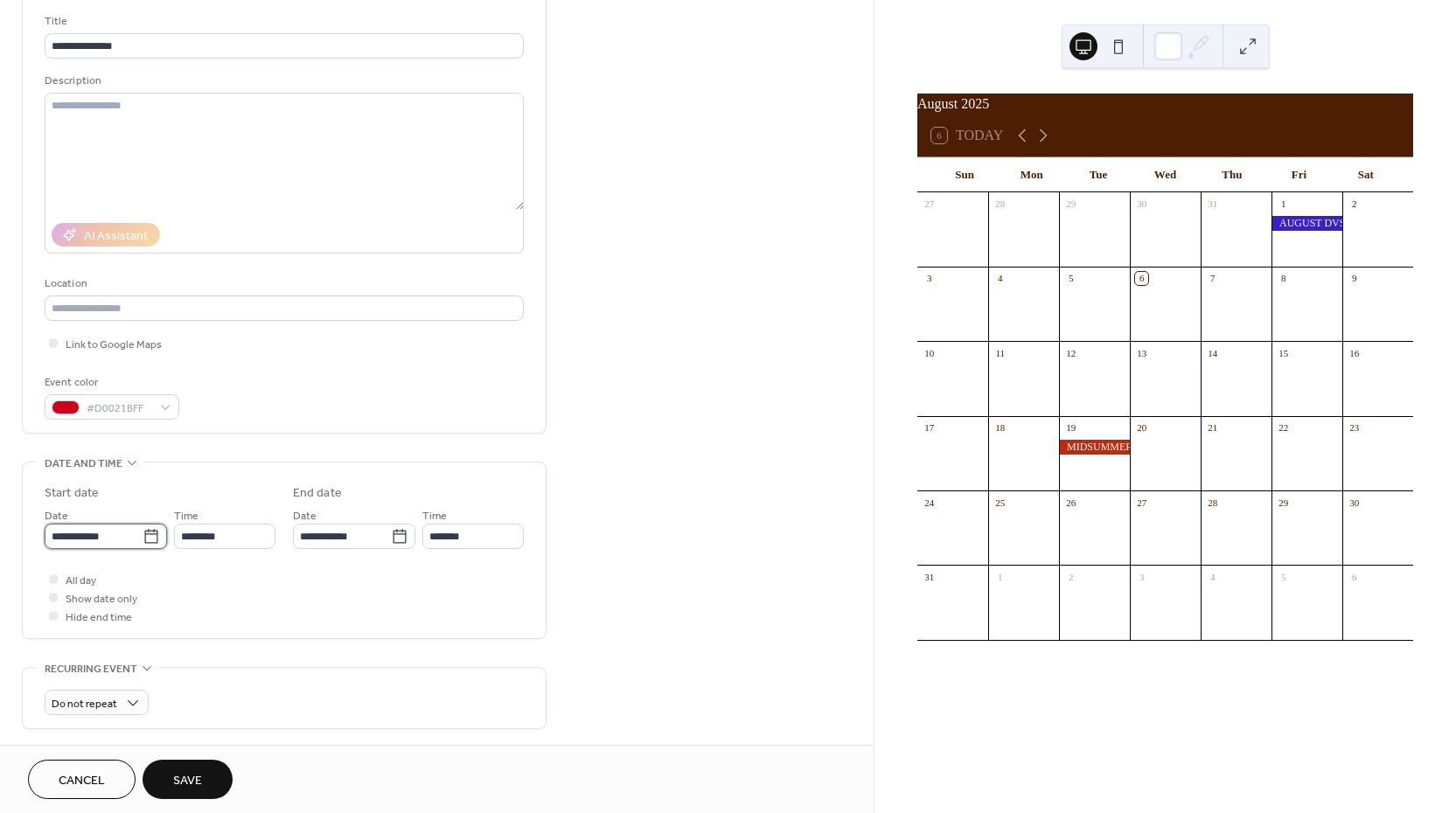 click on "**********" at bounding box center [94, 536] 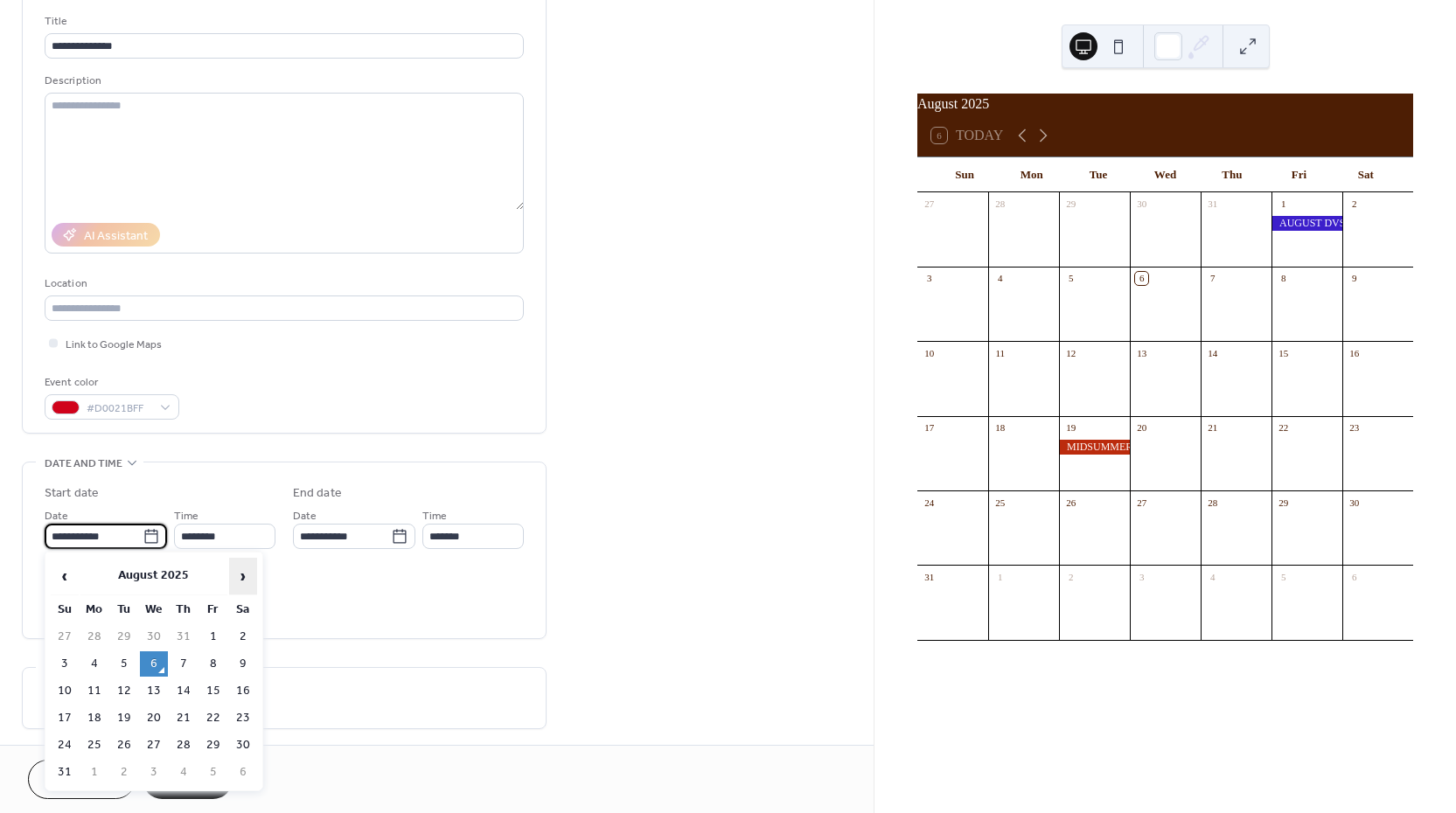 click on "›" at bounding box center (243, 576) 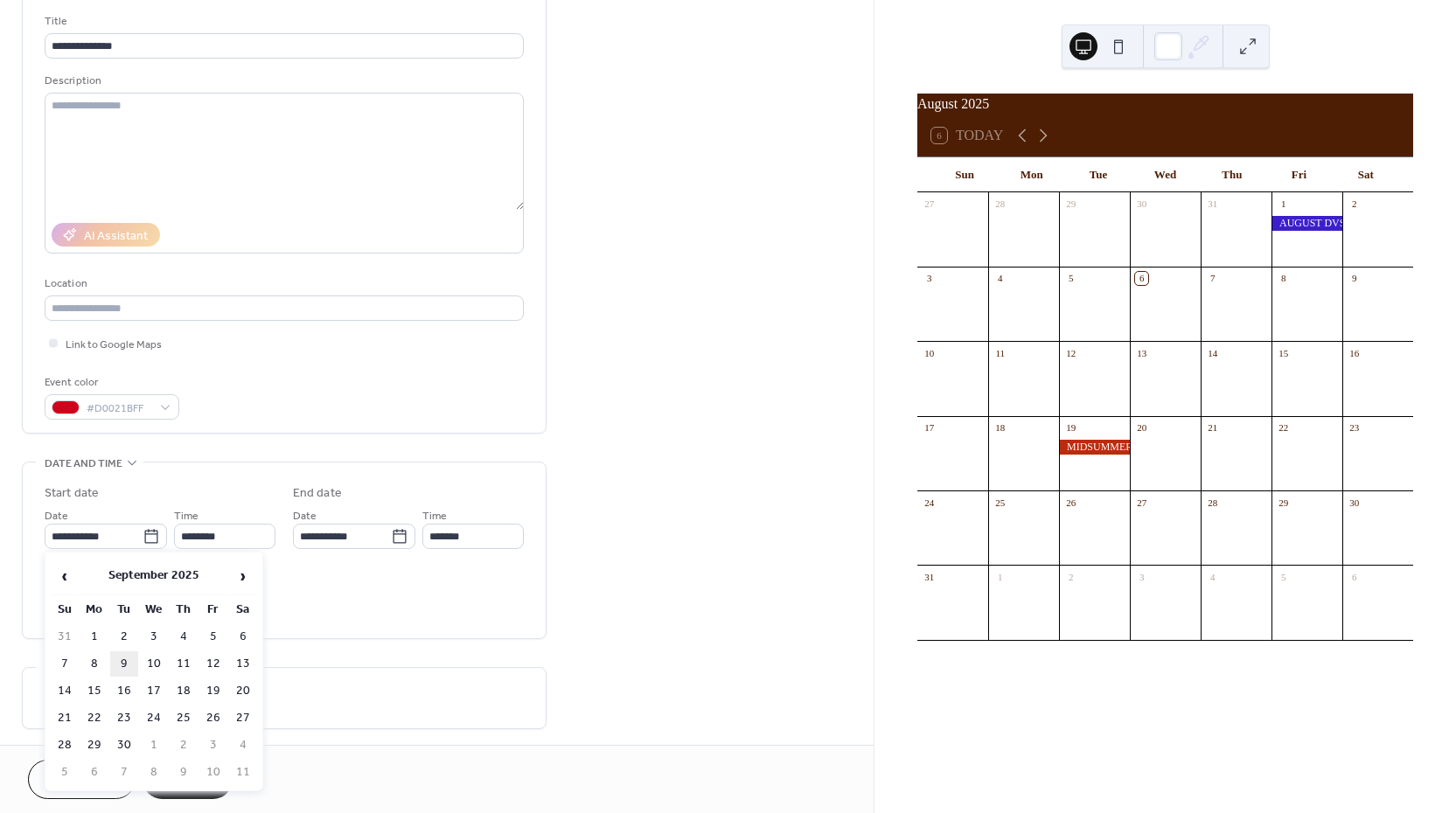 click on "9" at bounding box center (124, 664) 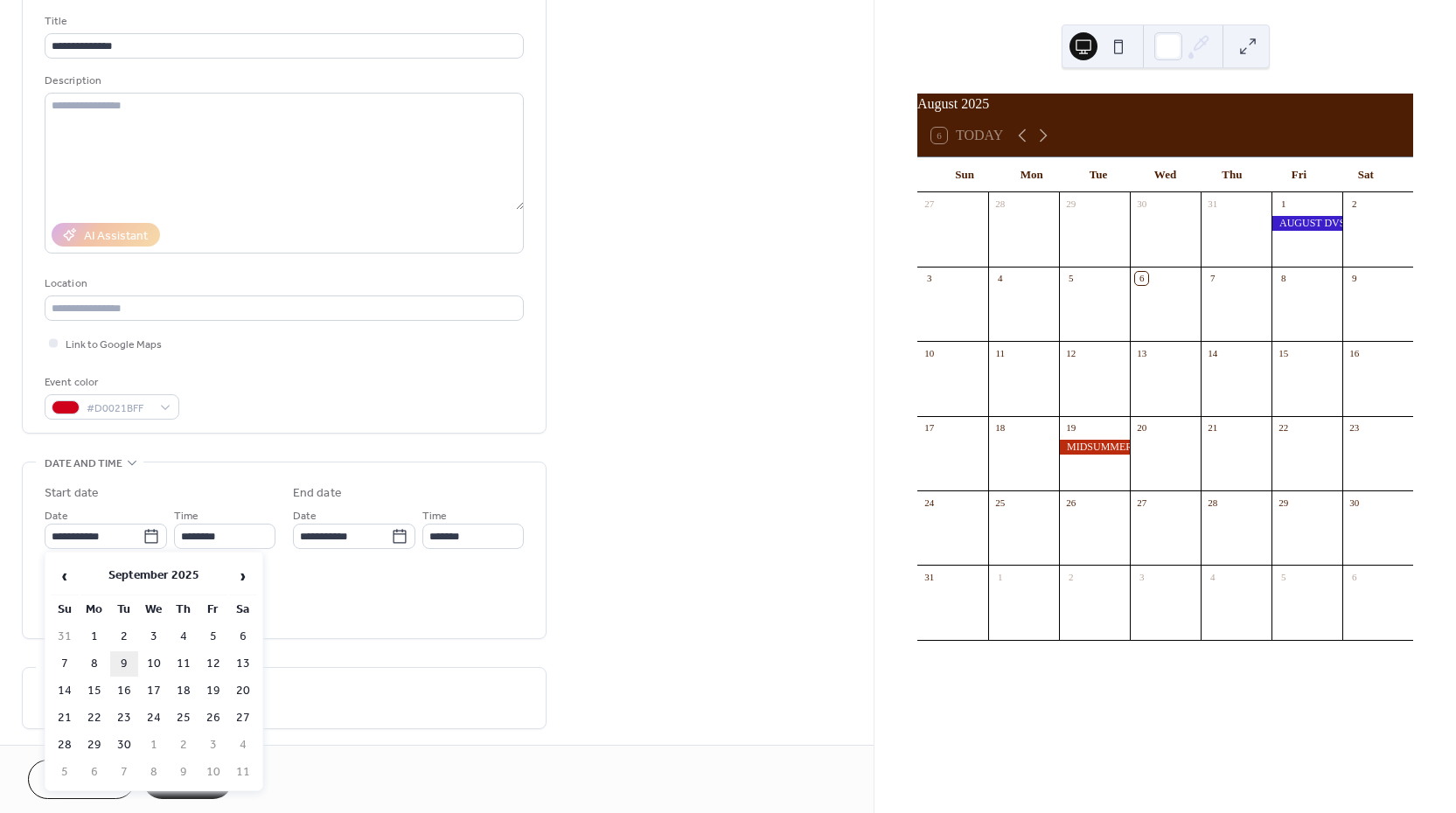 type on "**********" 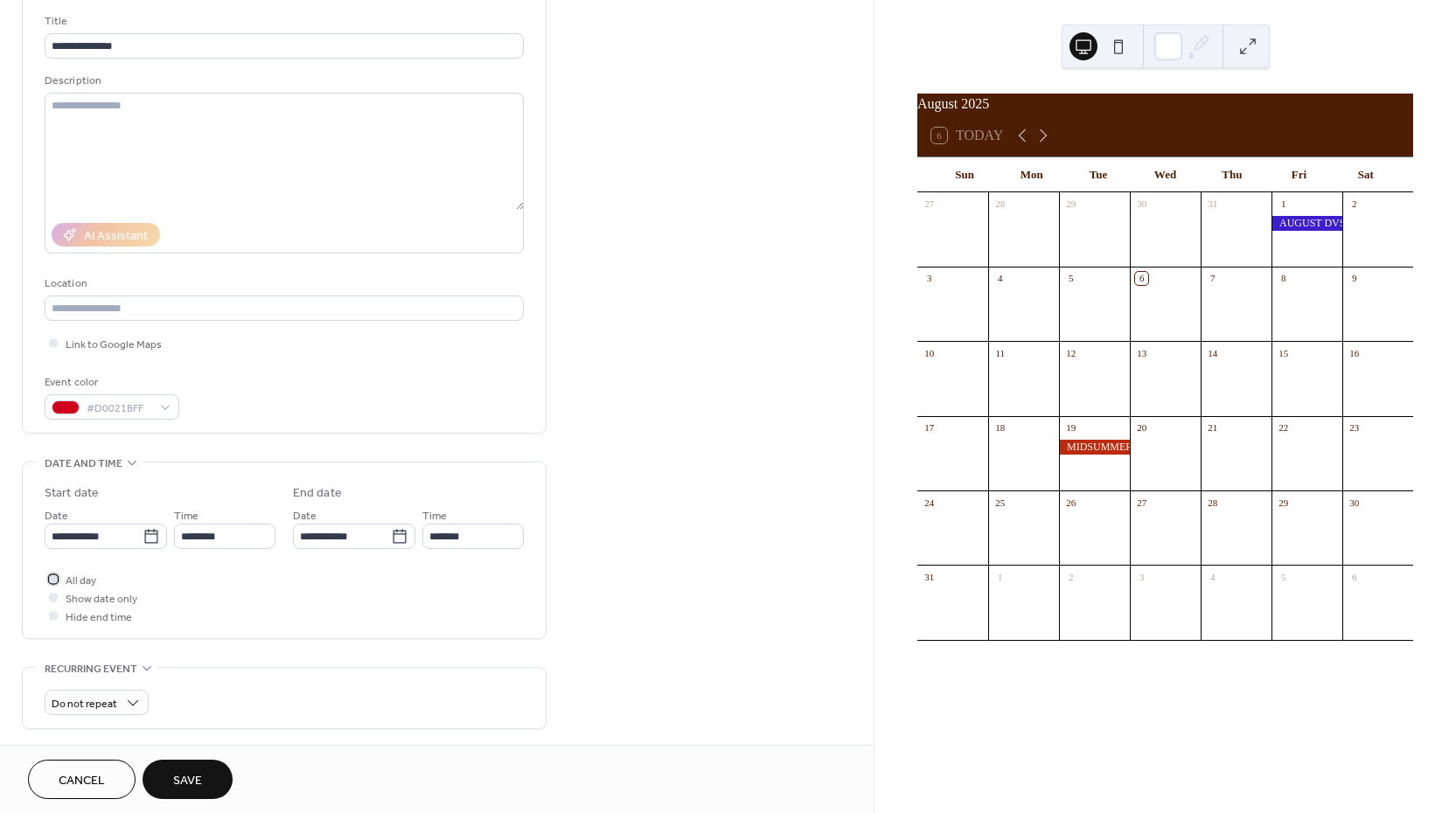 click on "All day" at bounding box center (80, 580) 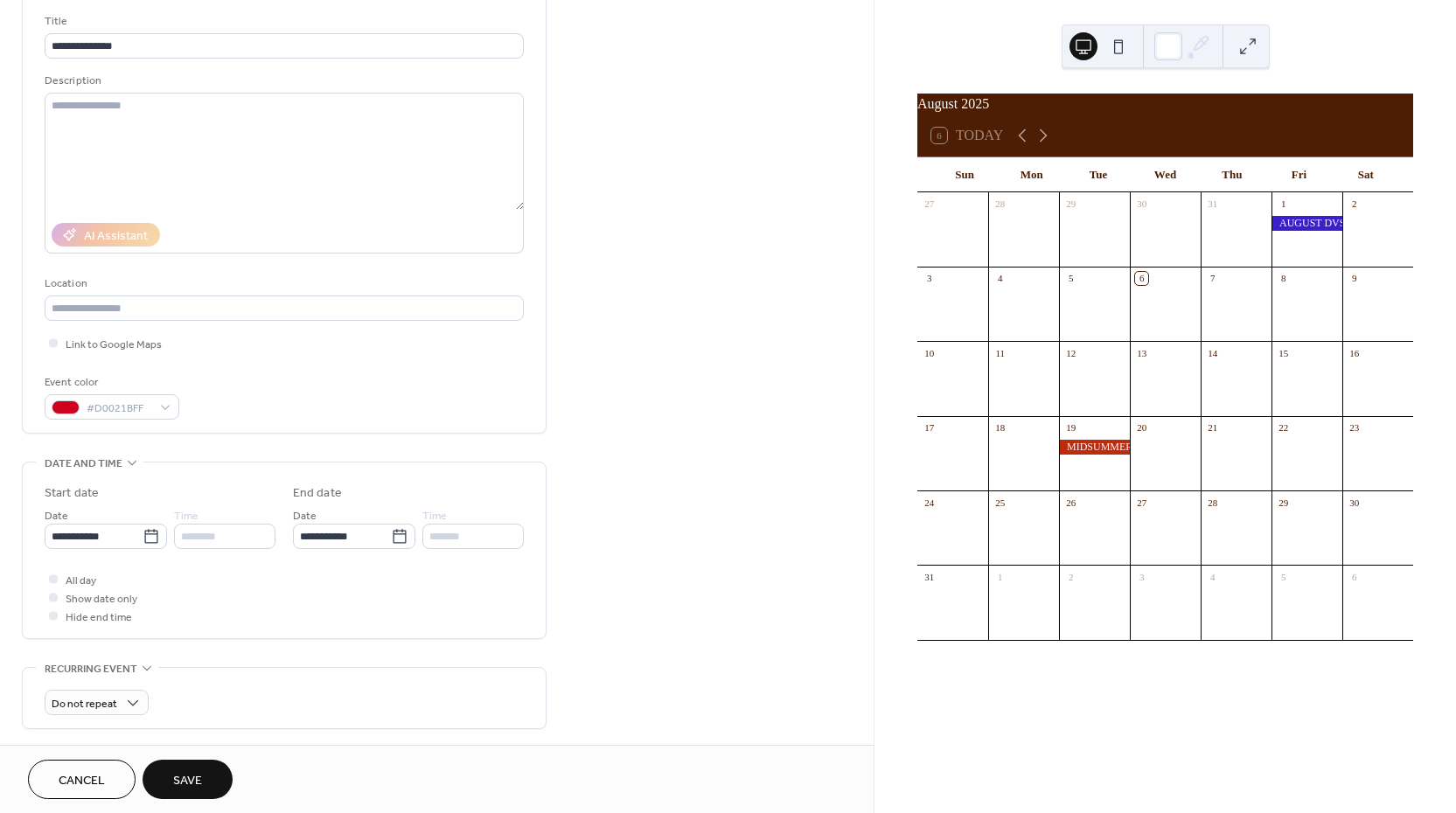 click on "Save" at bounding box center [187, 781] 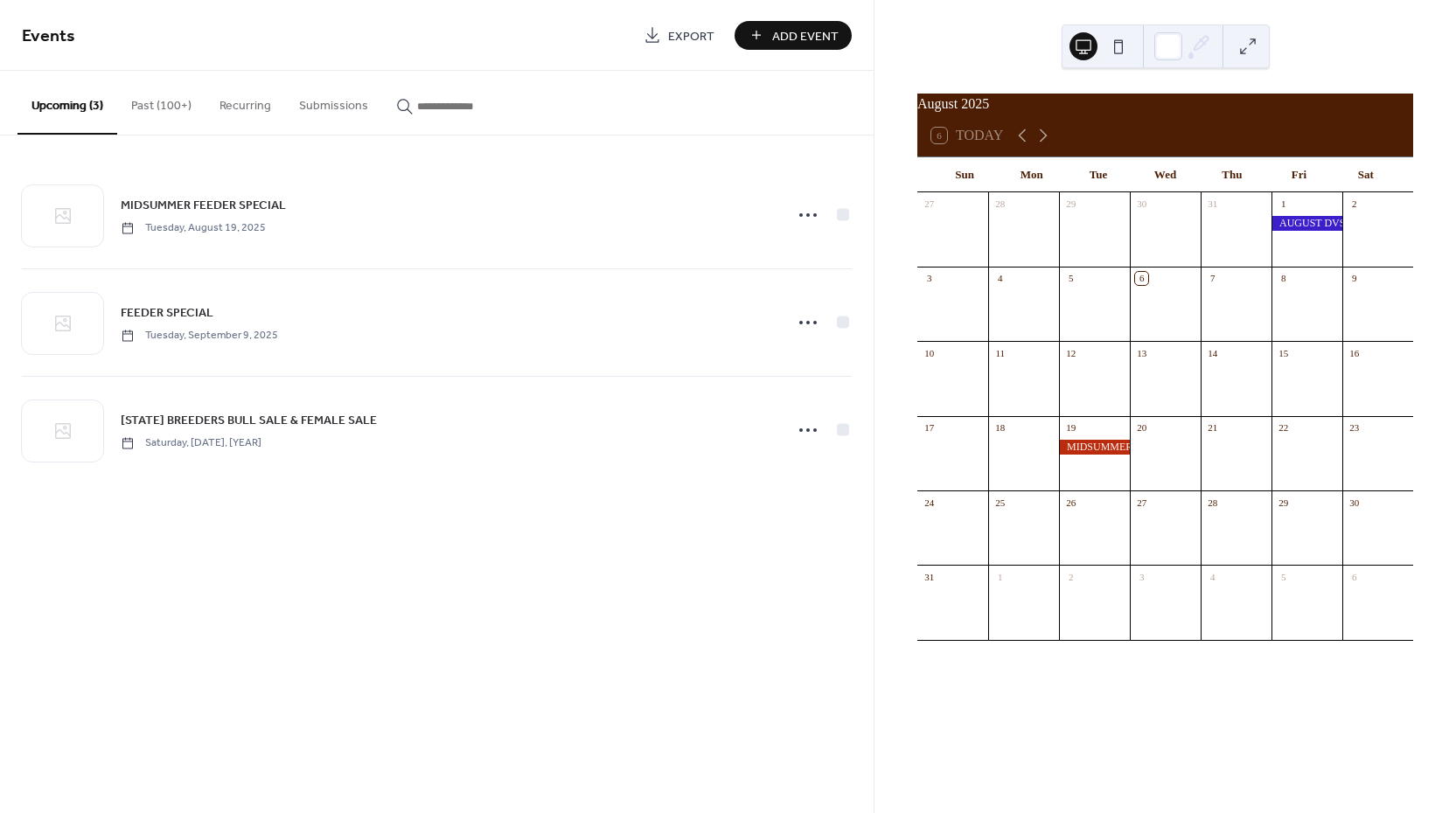 click on "Add Event" at bounding box center (805, 36) 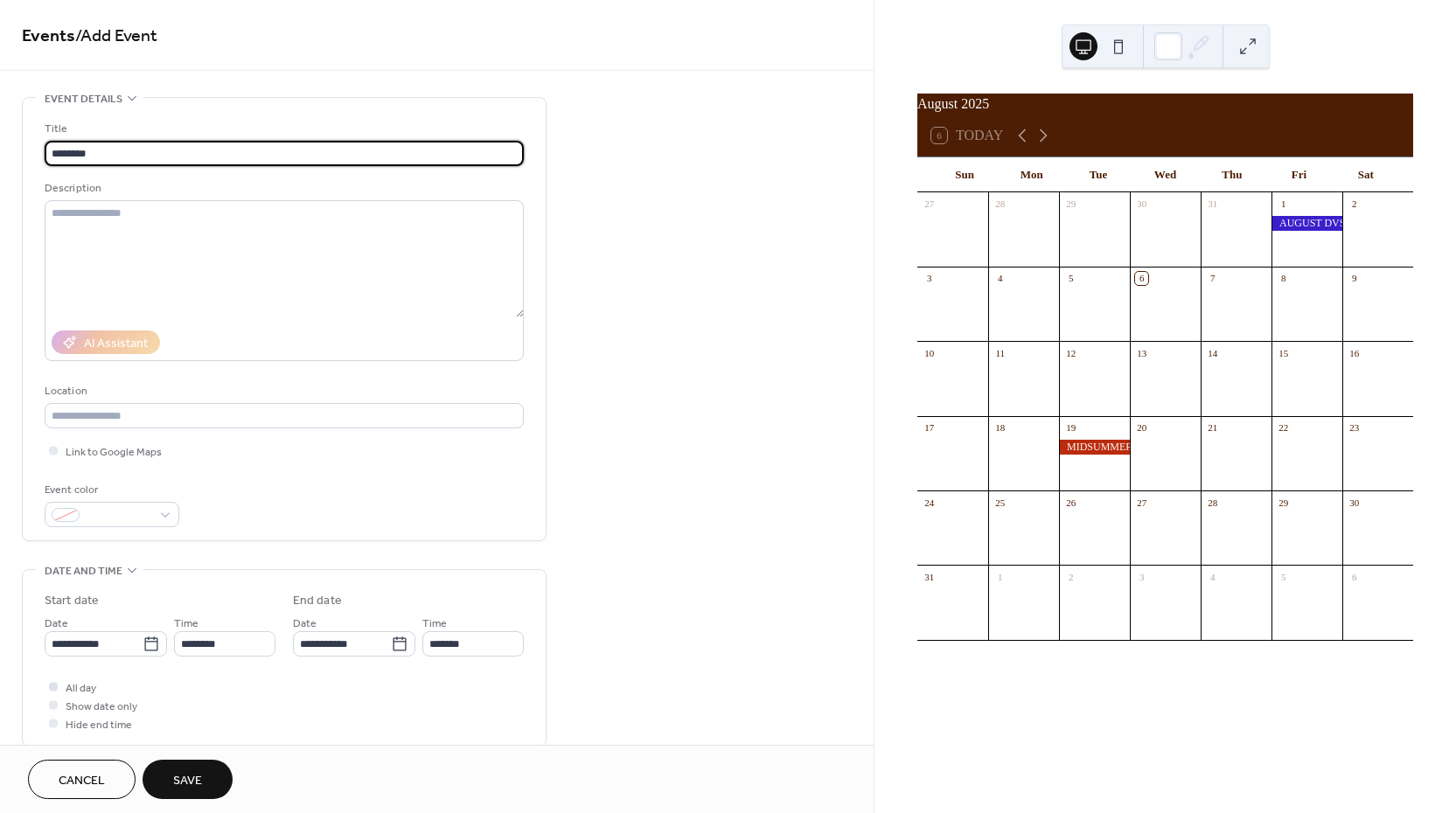 type on "********" 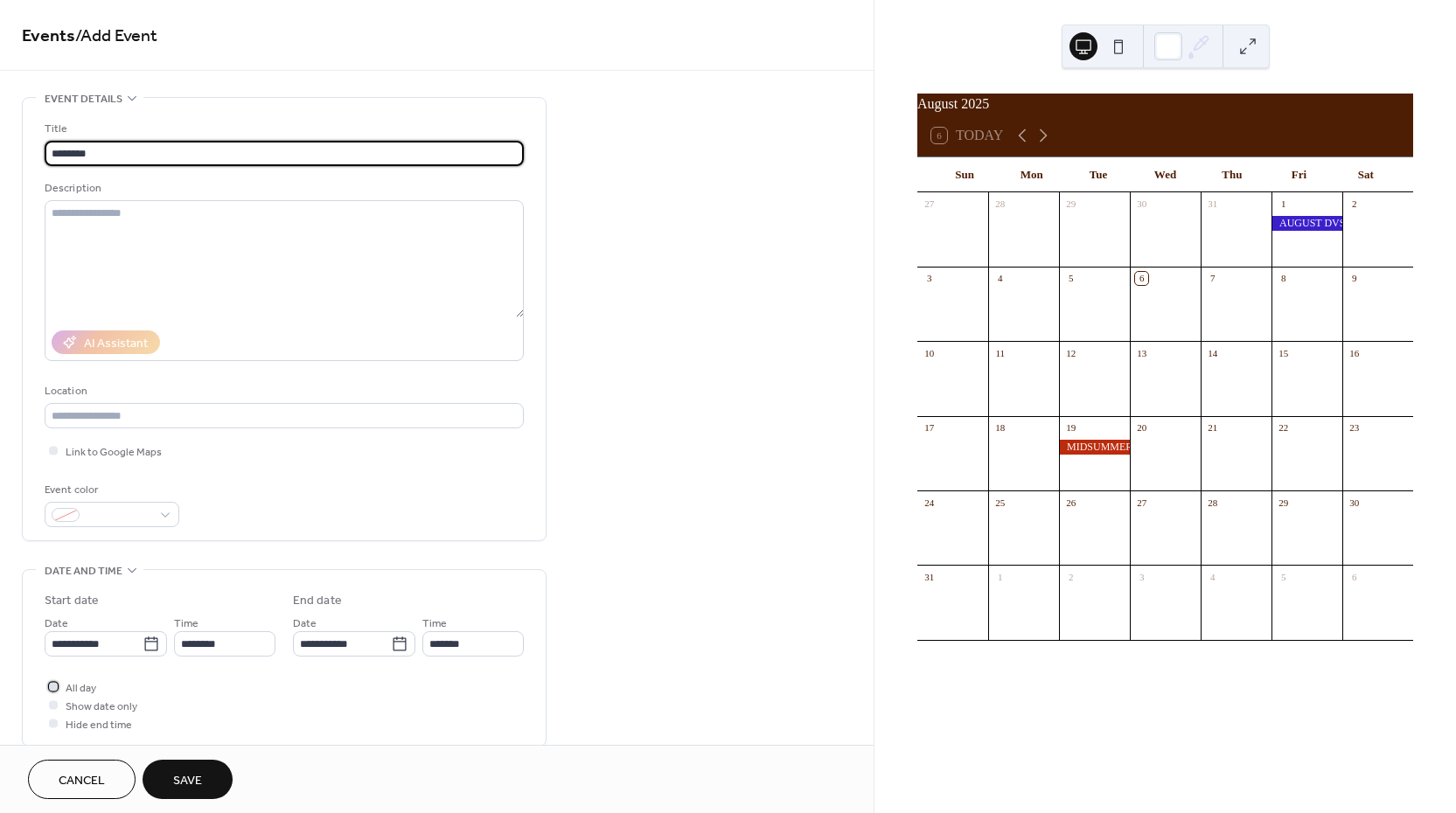 click on "All day" at bounding box center (80, 688) 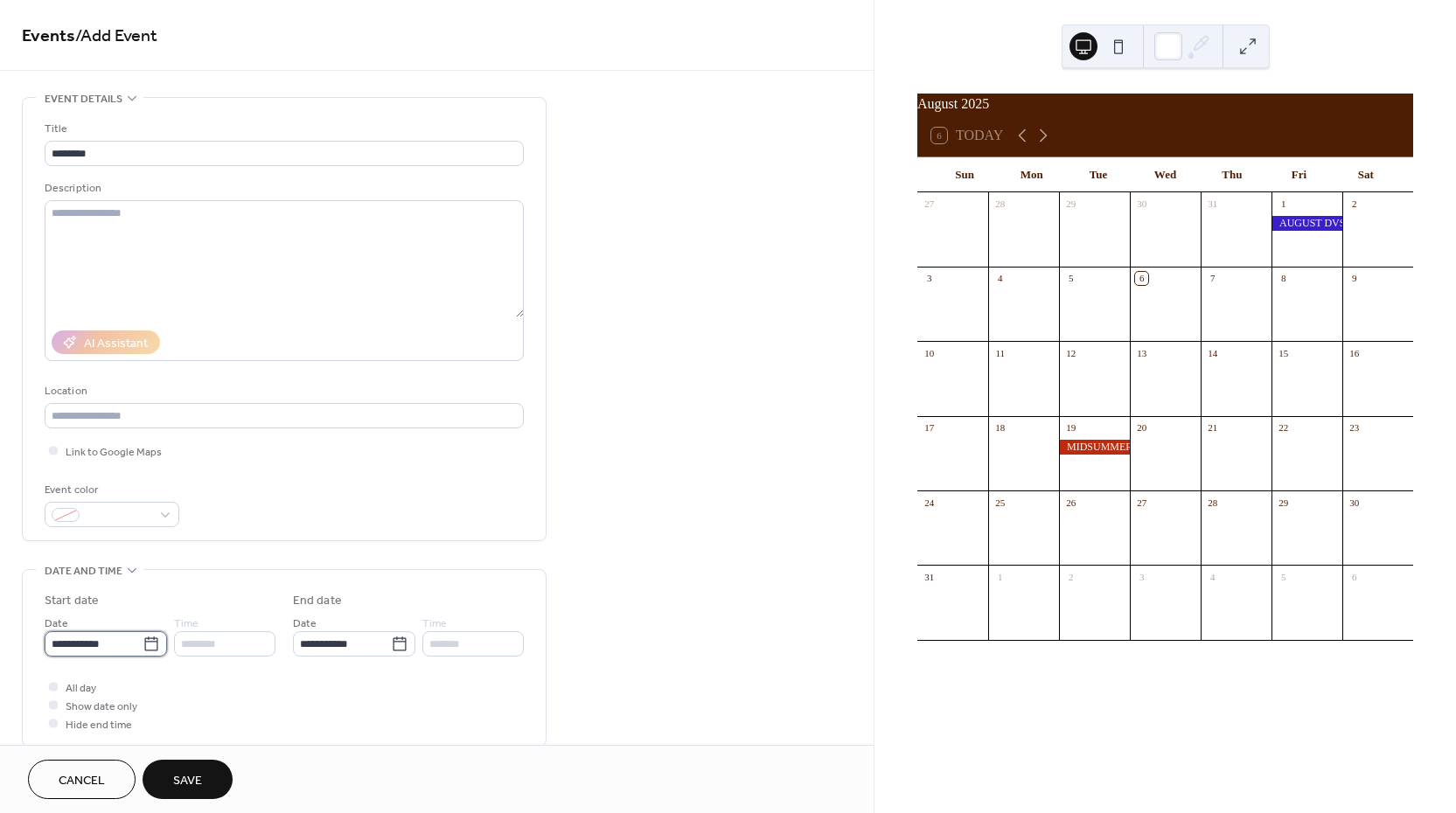 click on "**********" at bounding box center (94, 643) 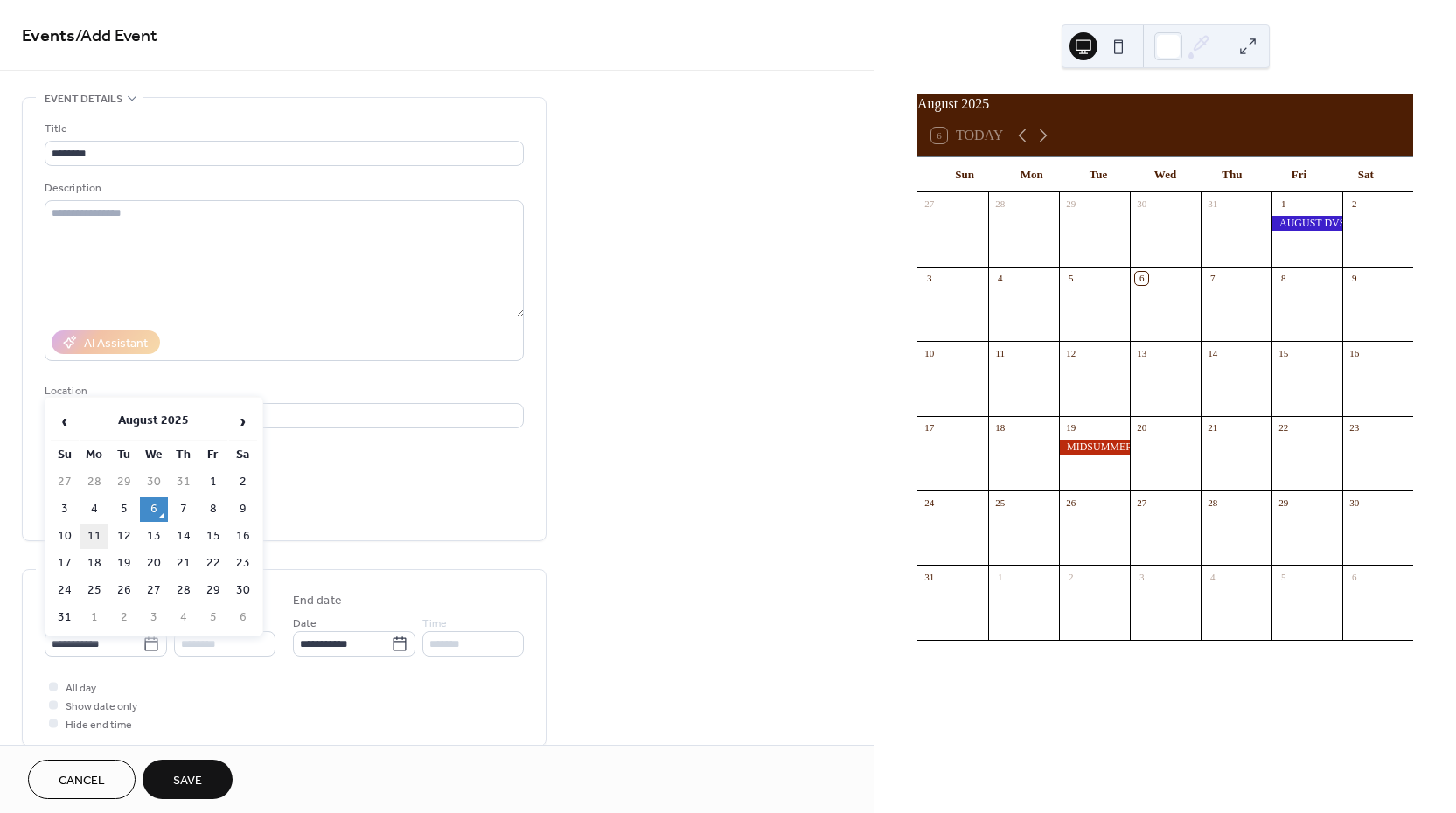 click on "11" at bounding box center [94, 536] 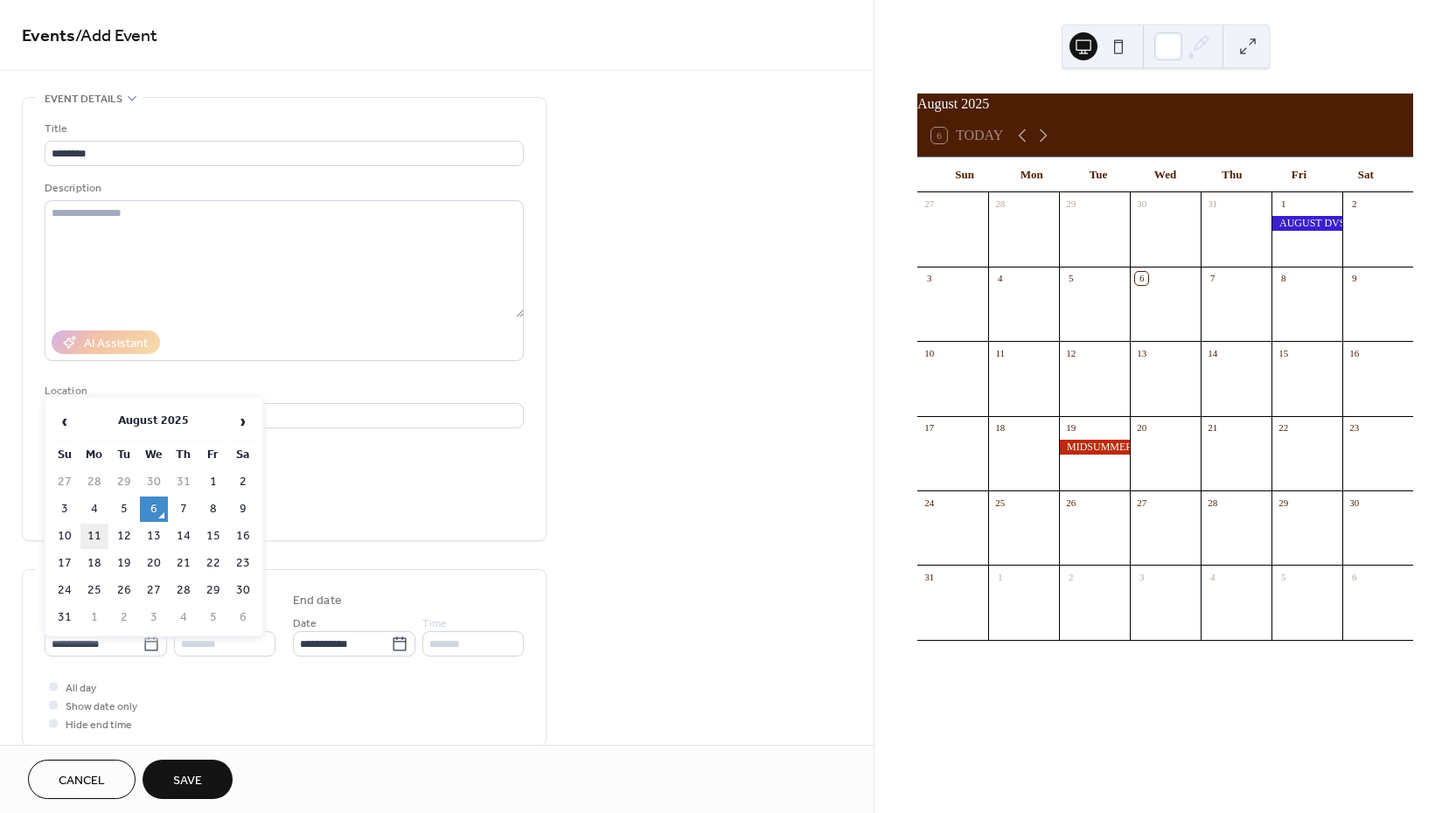 type on "**********" 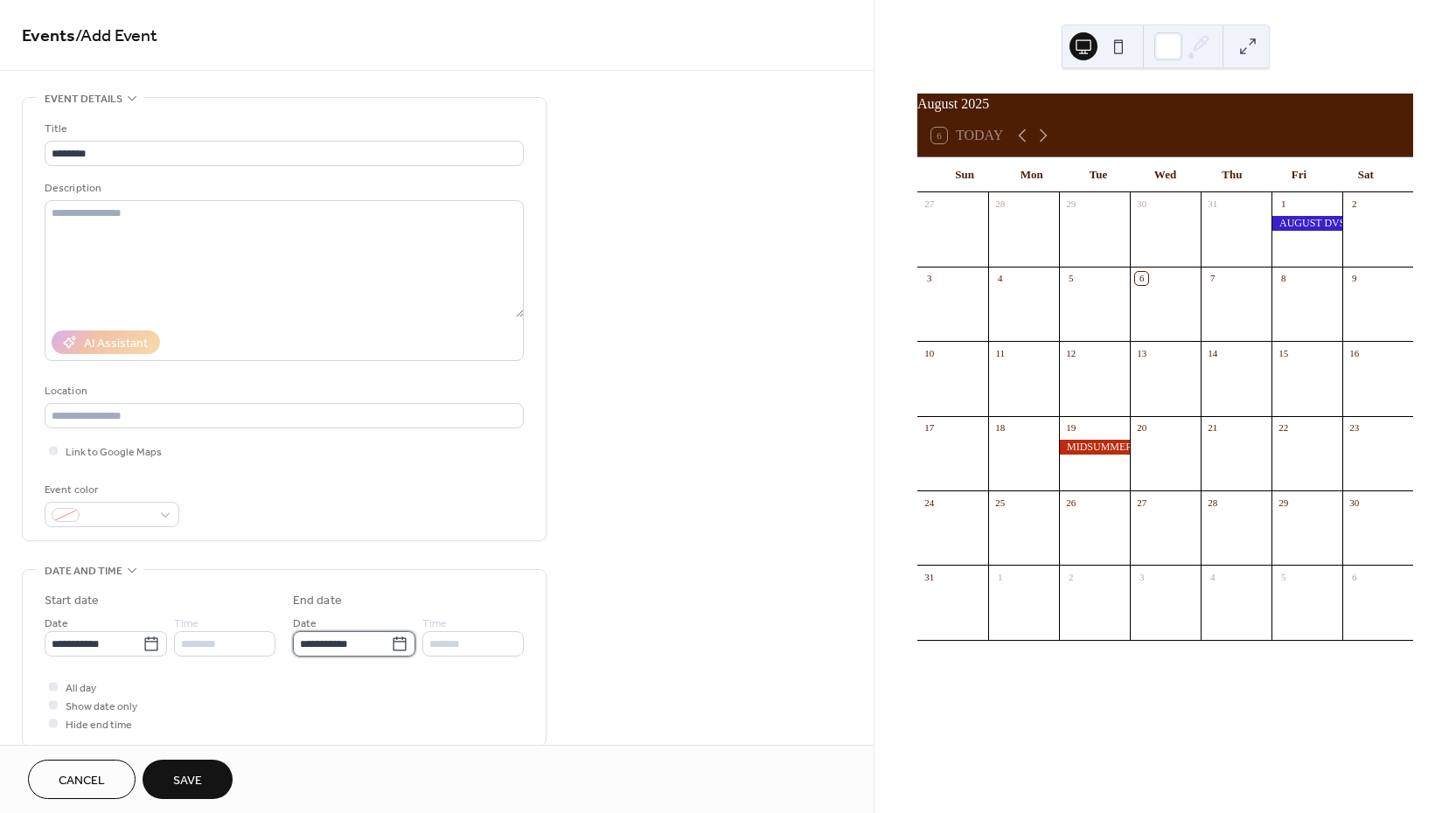 click on "**********" at bounding box center (342, 643) 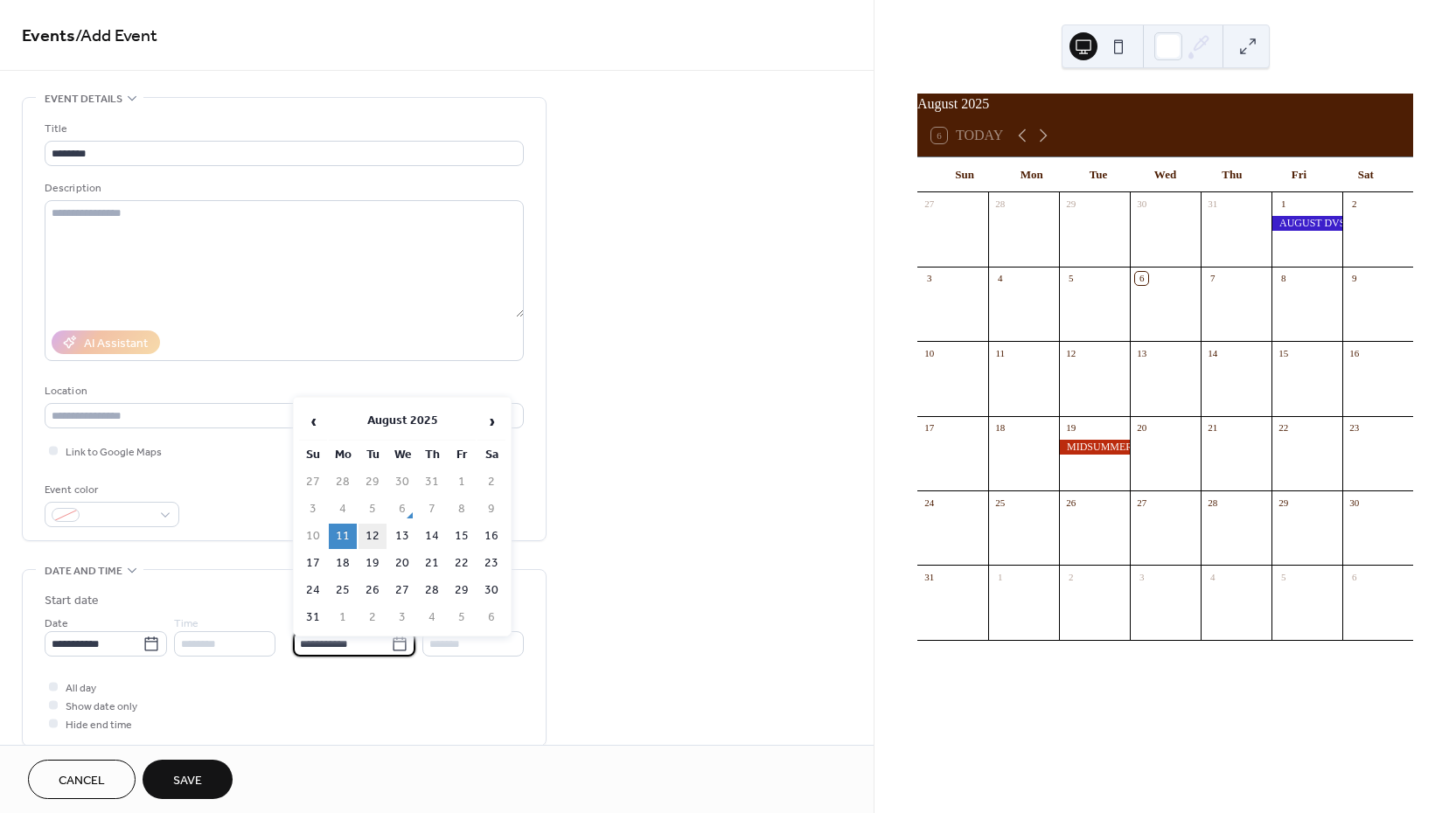 click on "12" at bounding box center (373, 536) 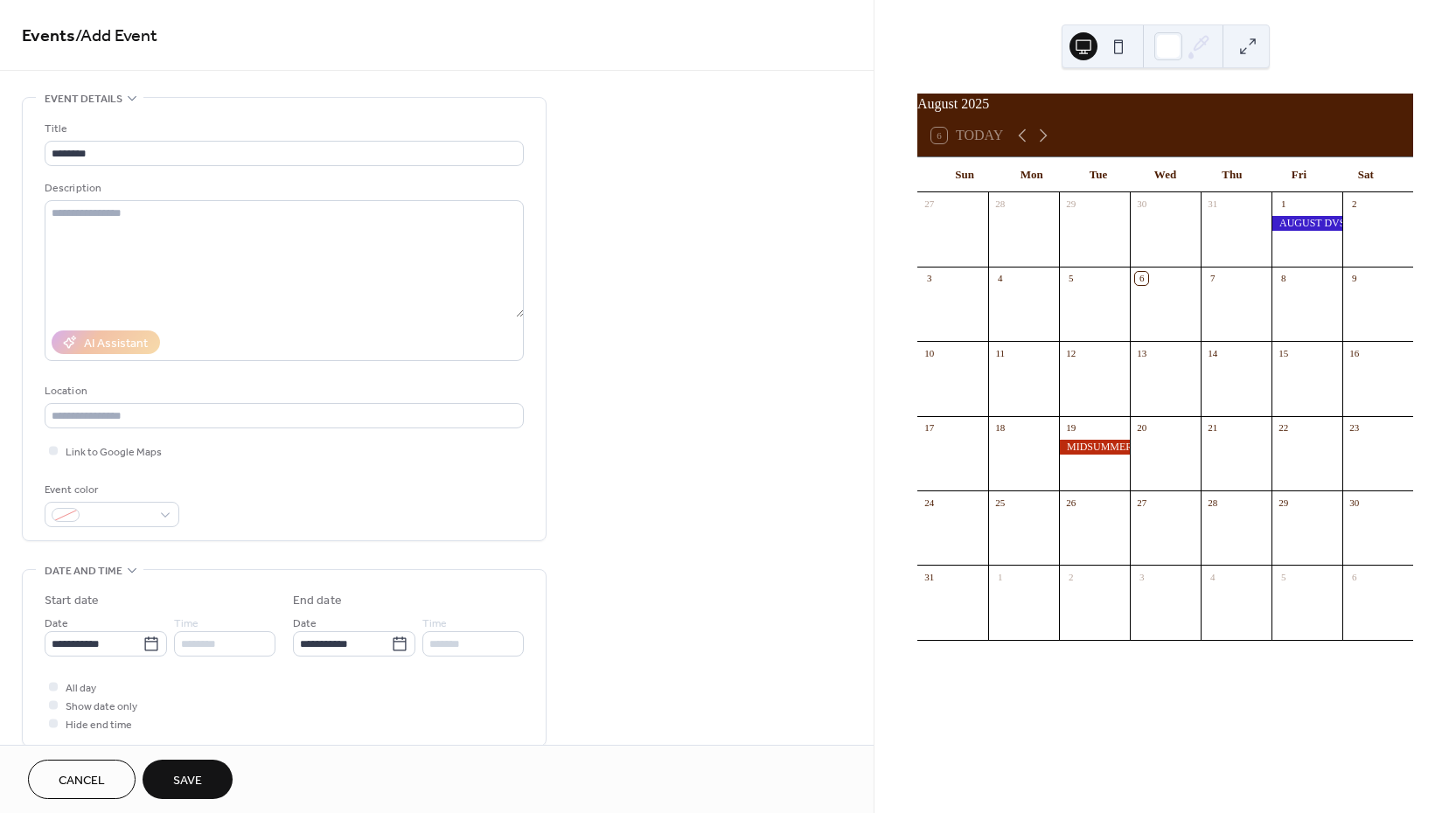 click on "All day Show date only Hide end time" at bounding box center [284, 705] 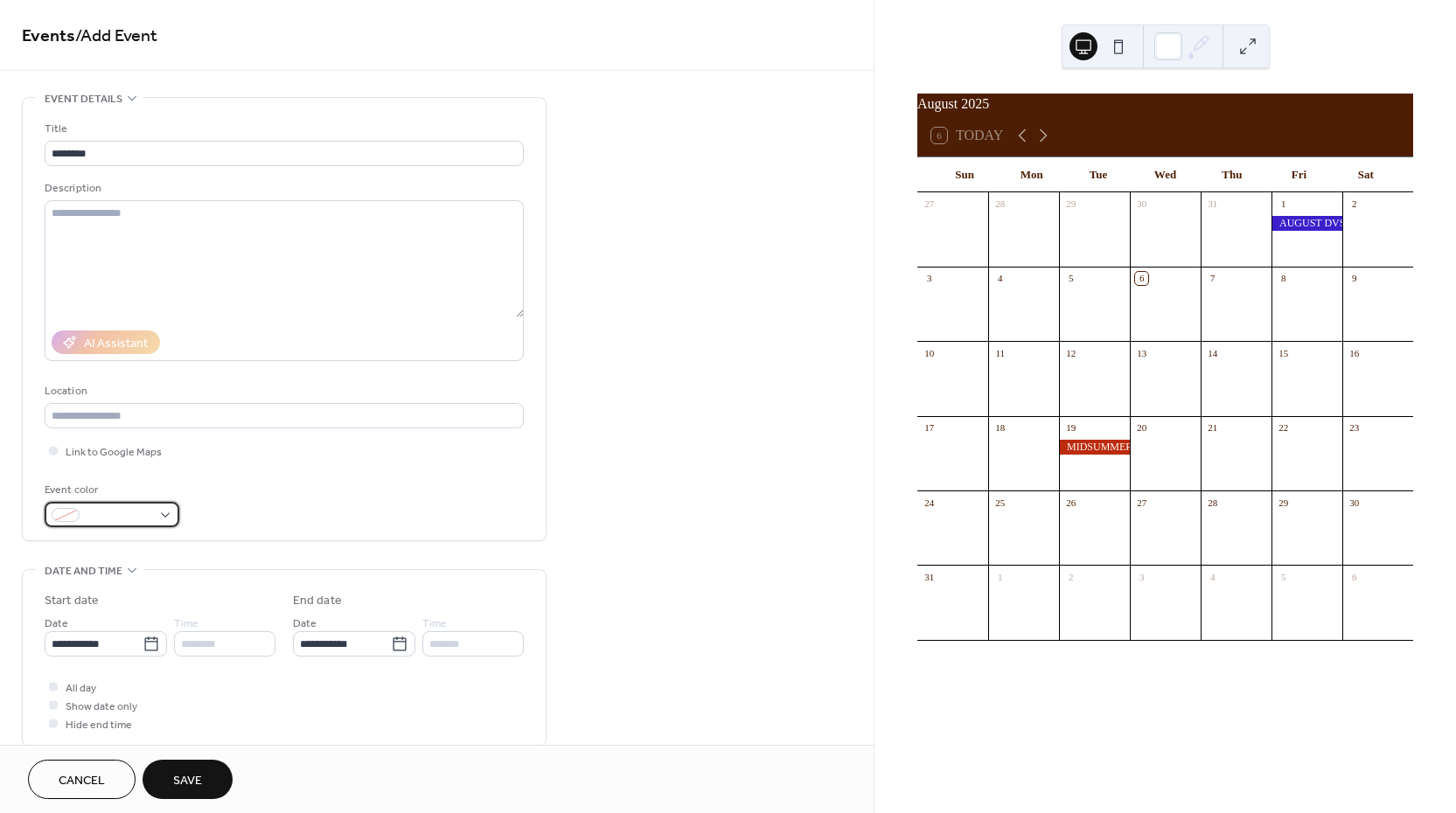 click at bounding box center (119, 516) 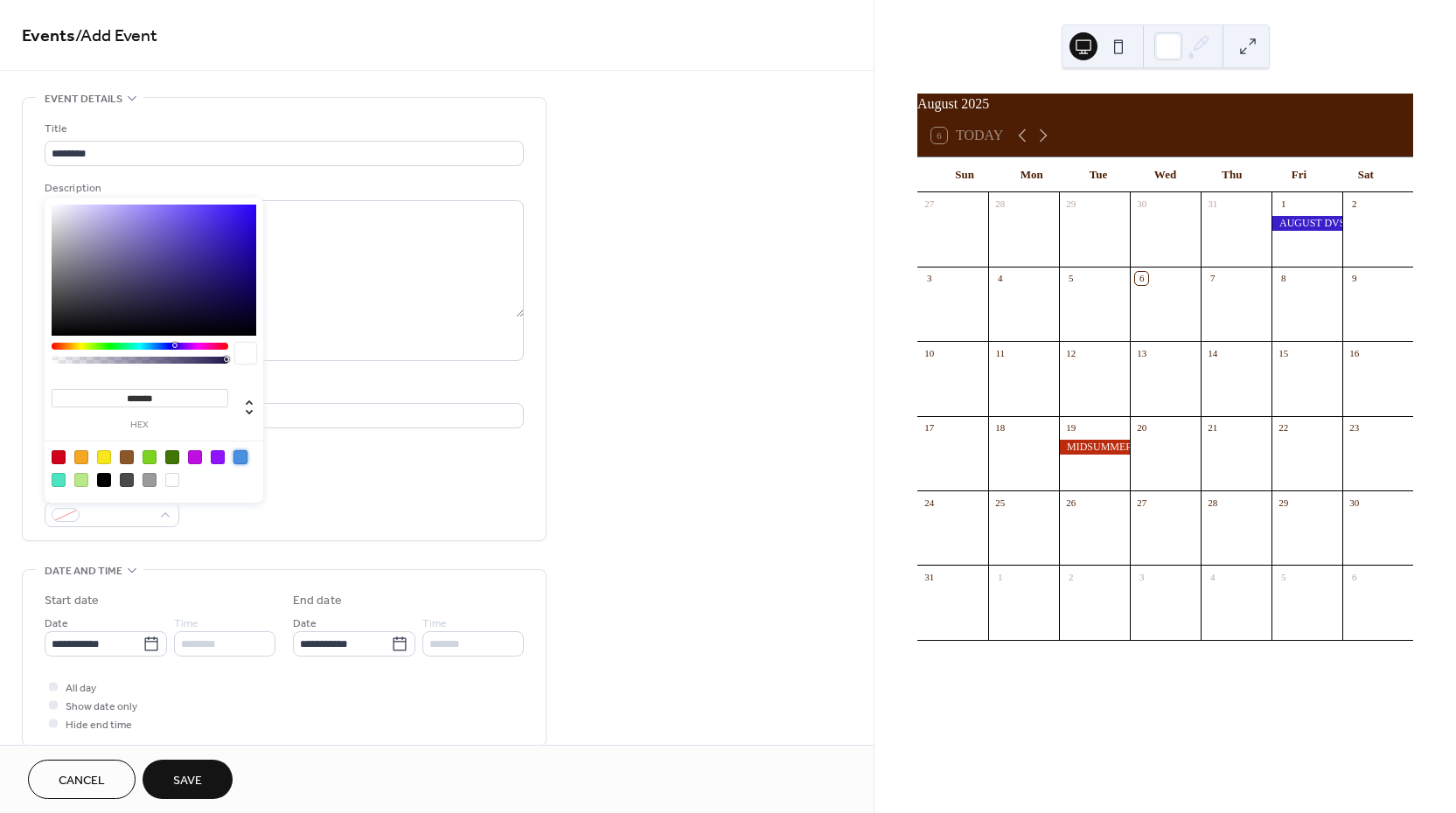 click at bounding box center (240, 457) 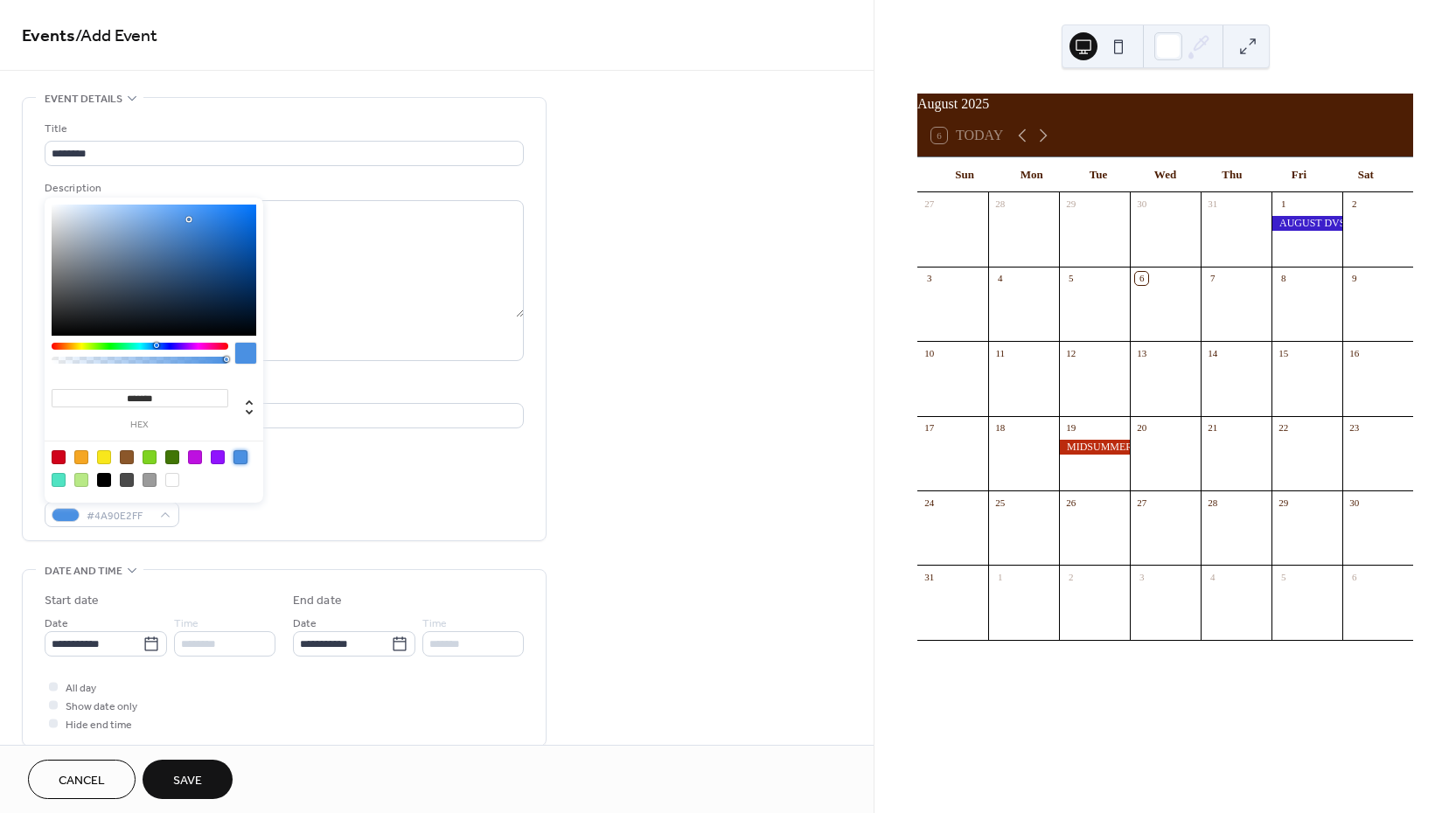 click at bounding box center (218, 457) 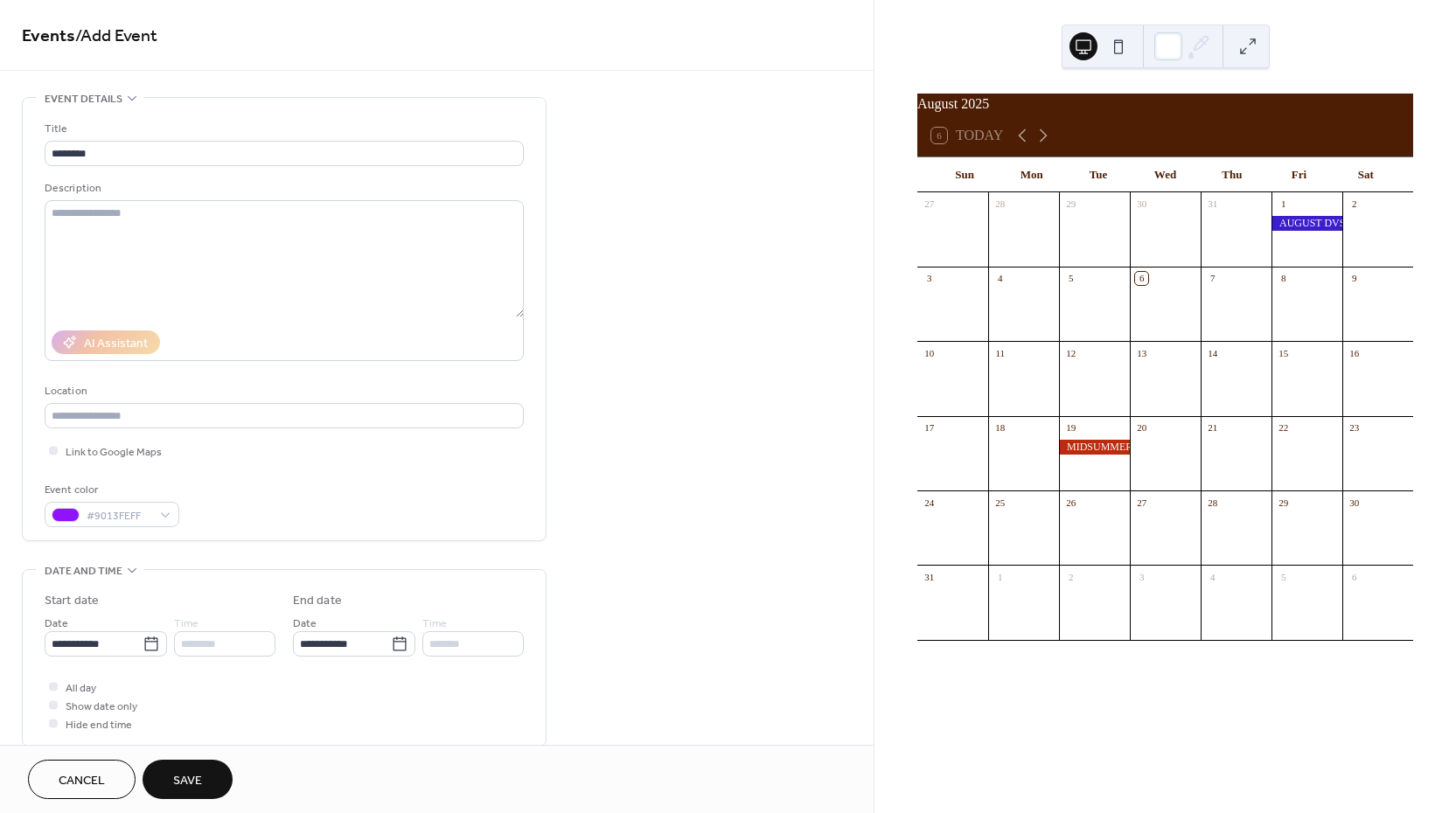click on "Title ******** Description AI Assistant Location Link to Google Maps Event color #9013FEFF" at bounding box center [284, 323] 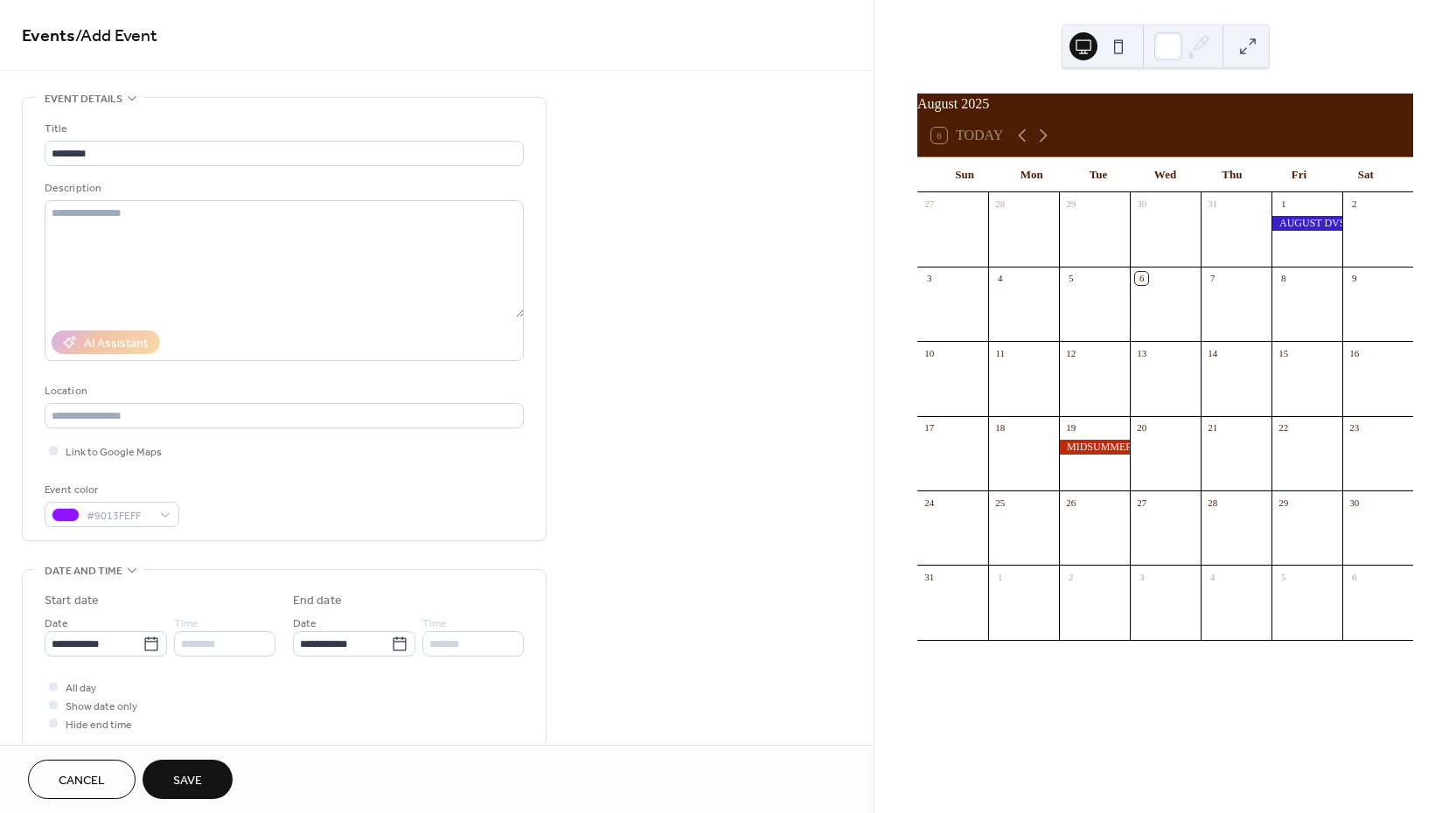 click on "Save" at bounding box center [187, 781] 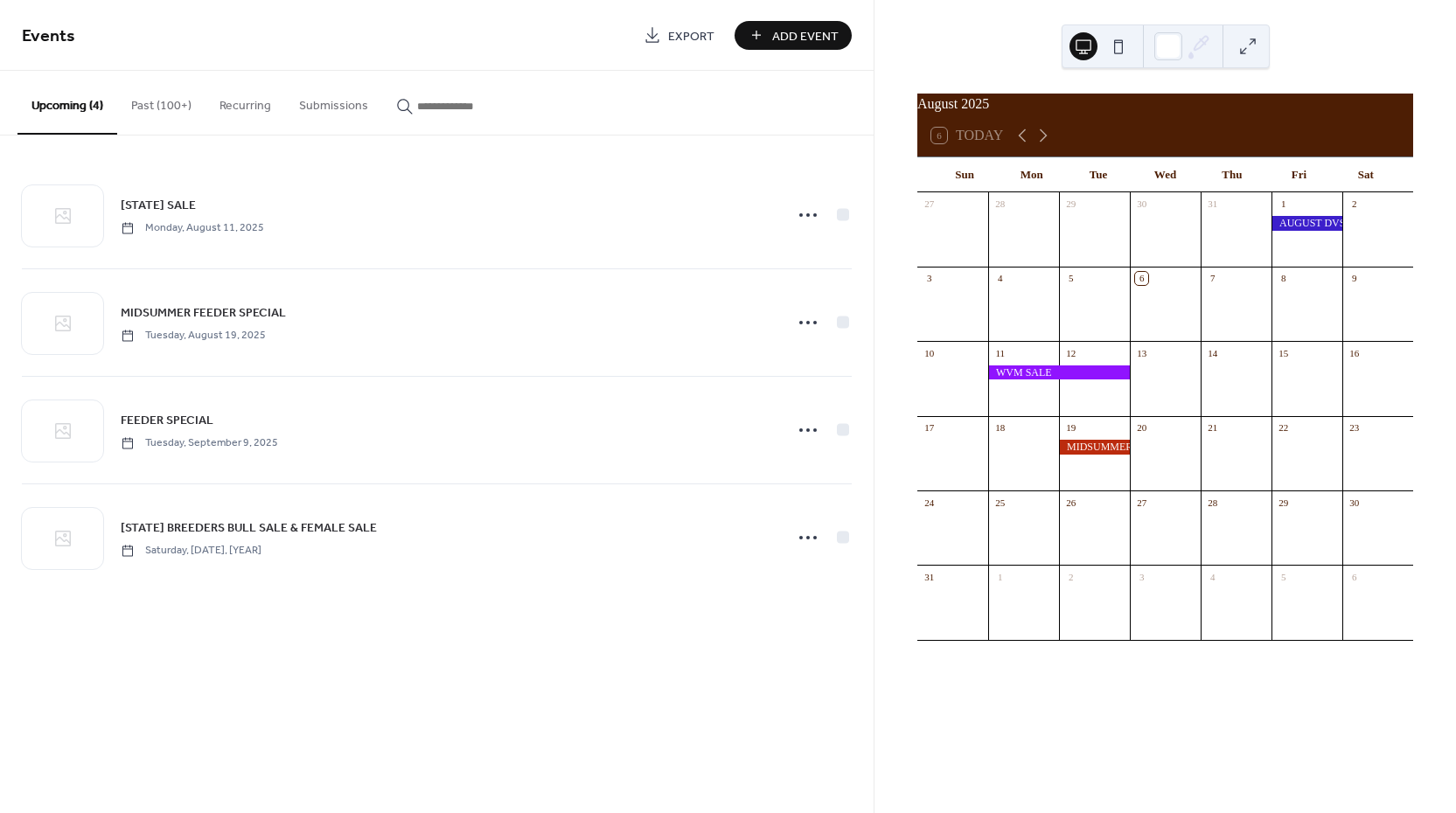 click on "Add Event" at bounding box center (805, 36) 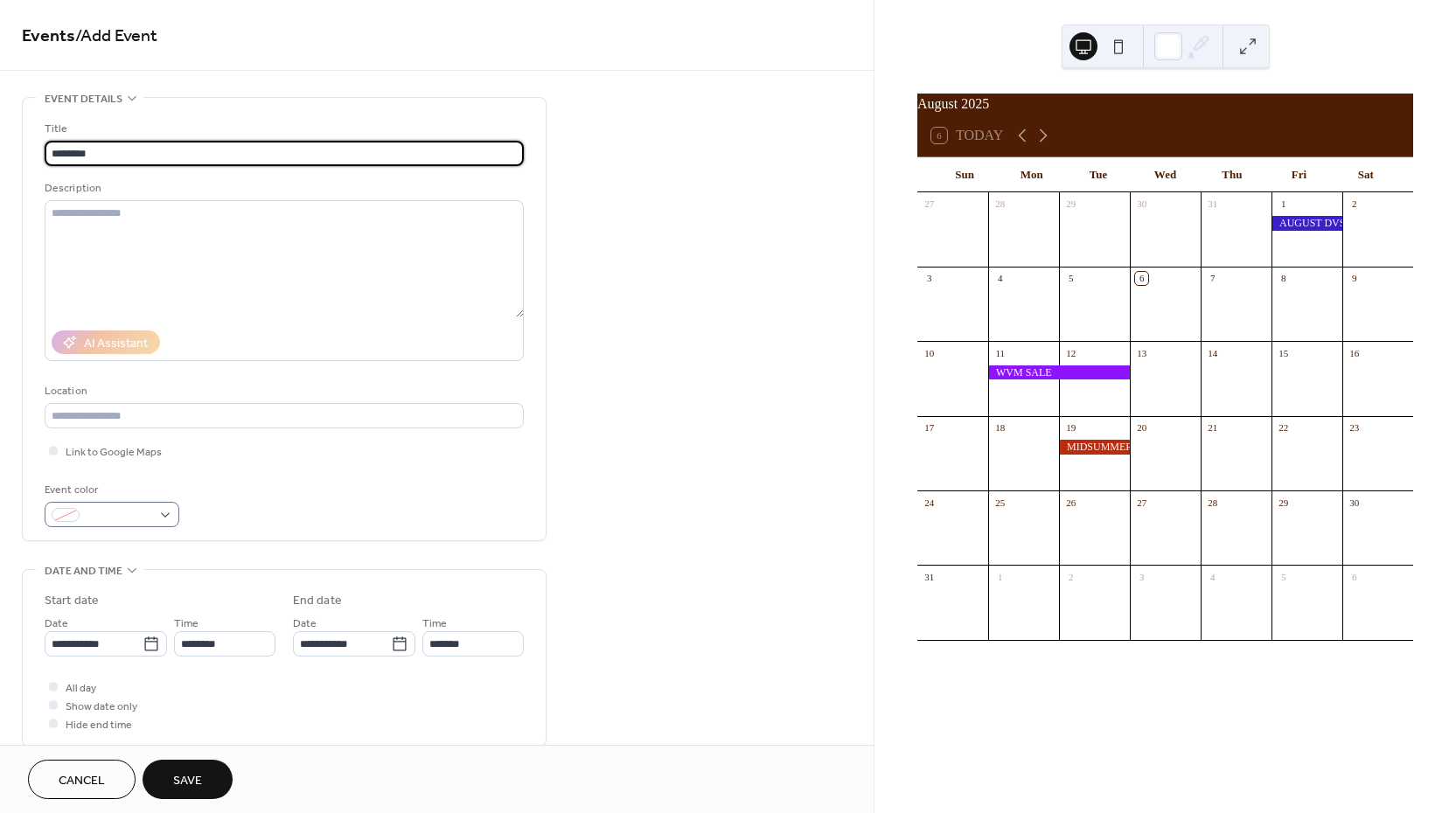 type on "********" 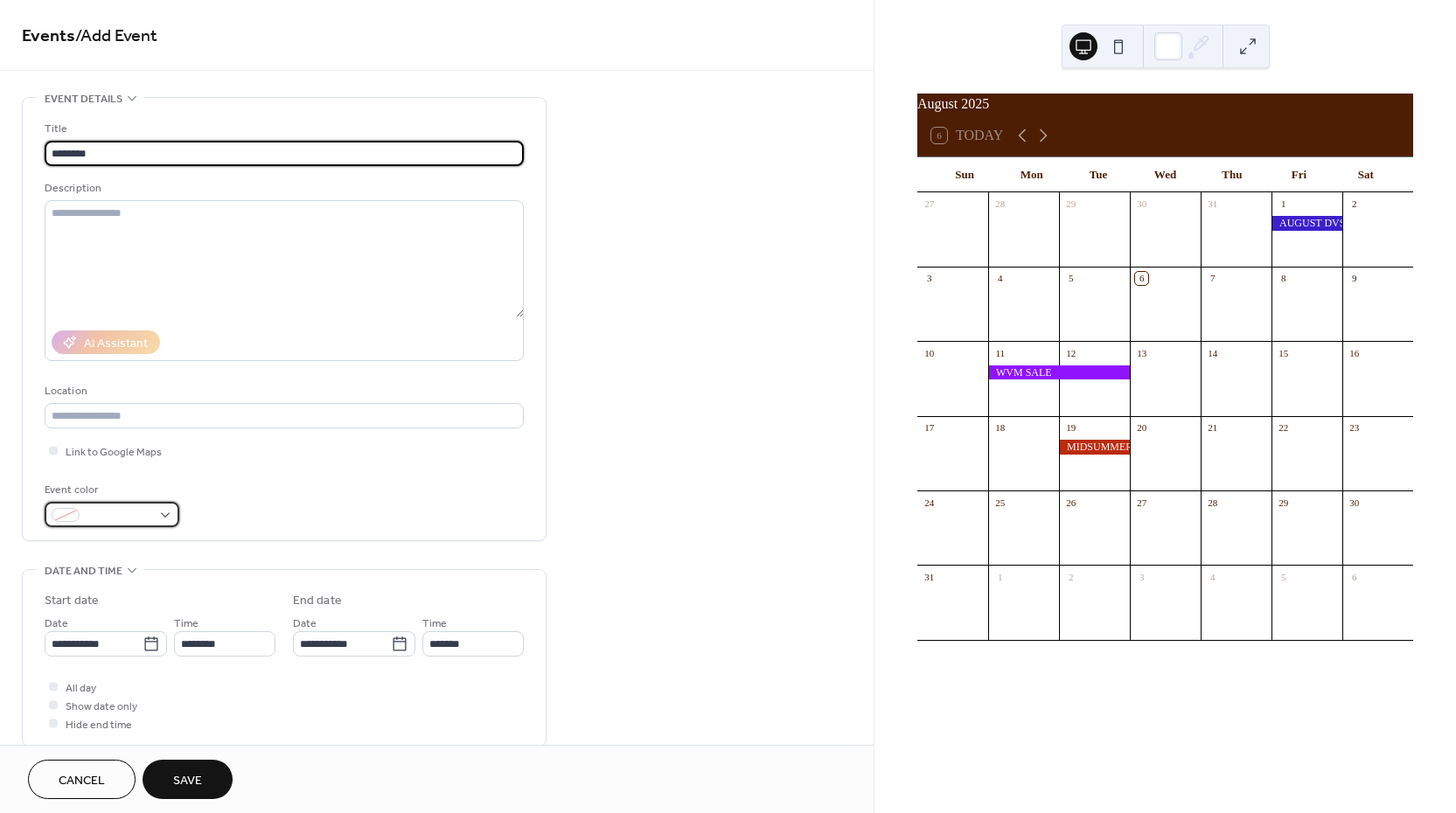 click at bounding box center (112, 514) 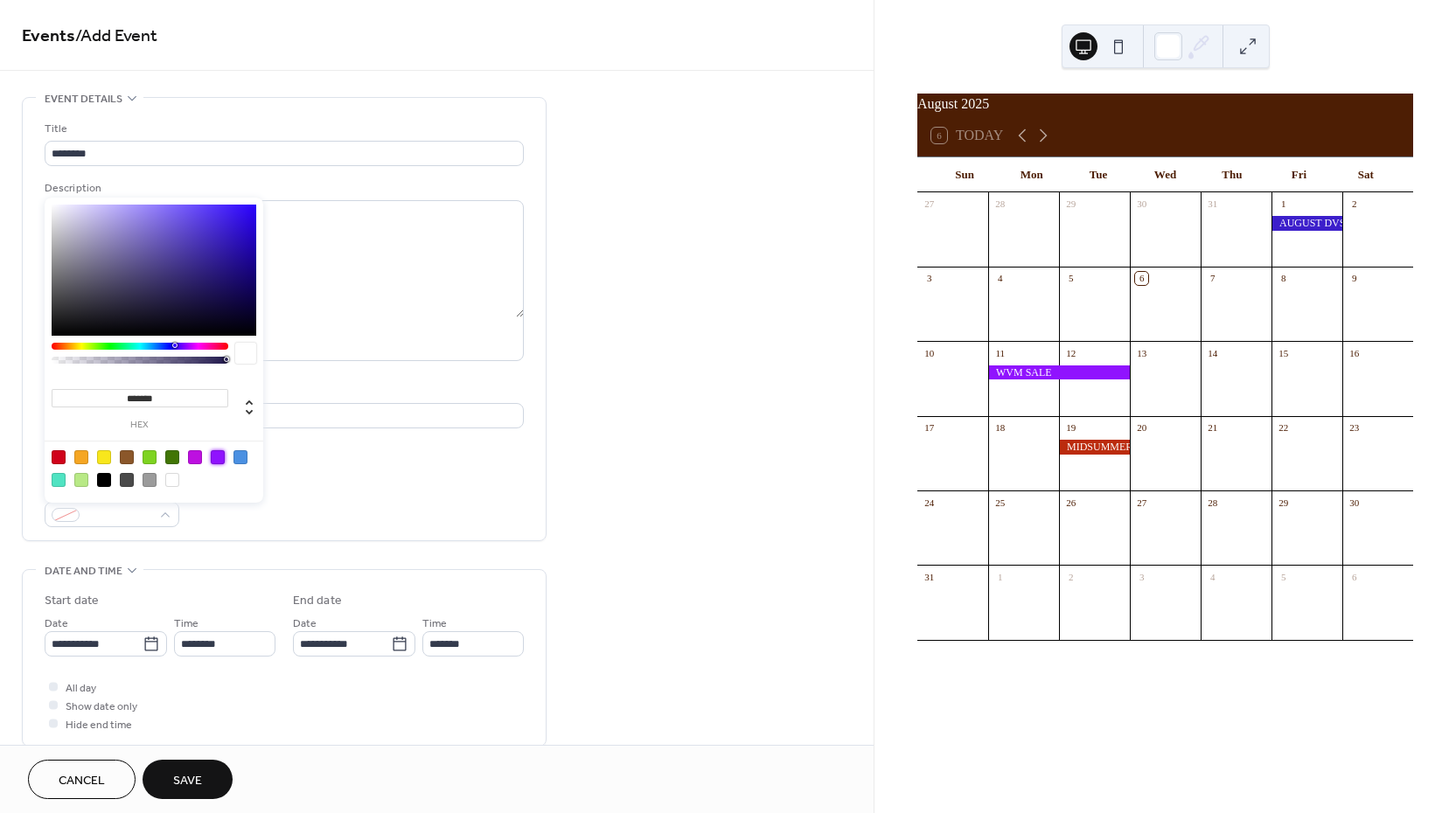 click at bounding box center (218, 457) 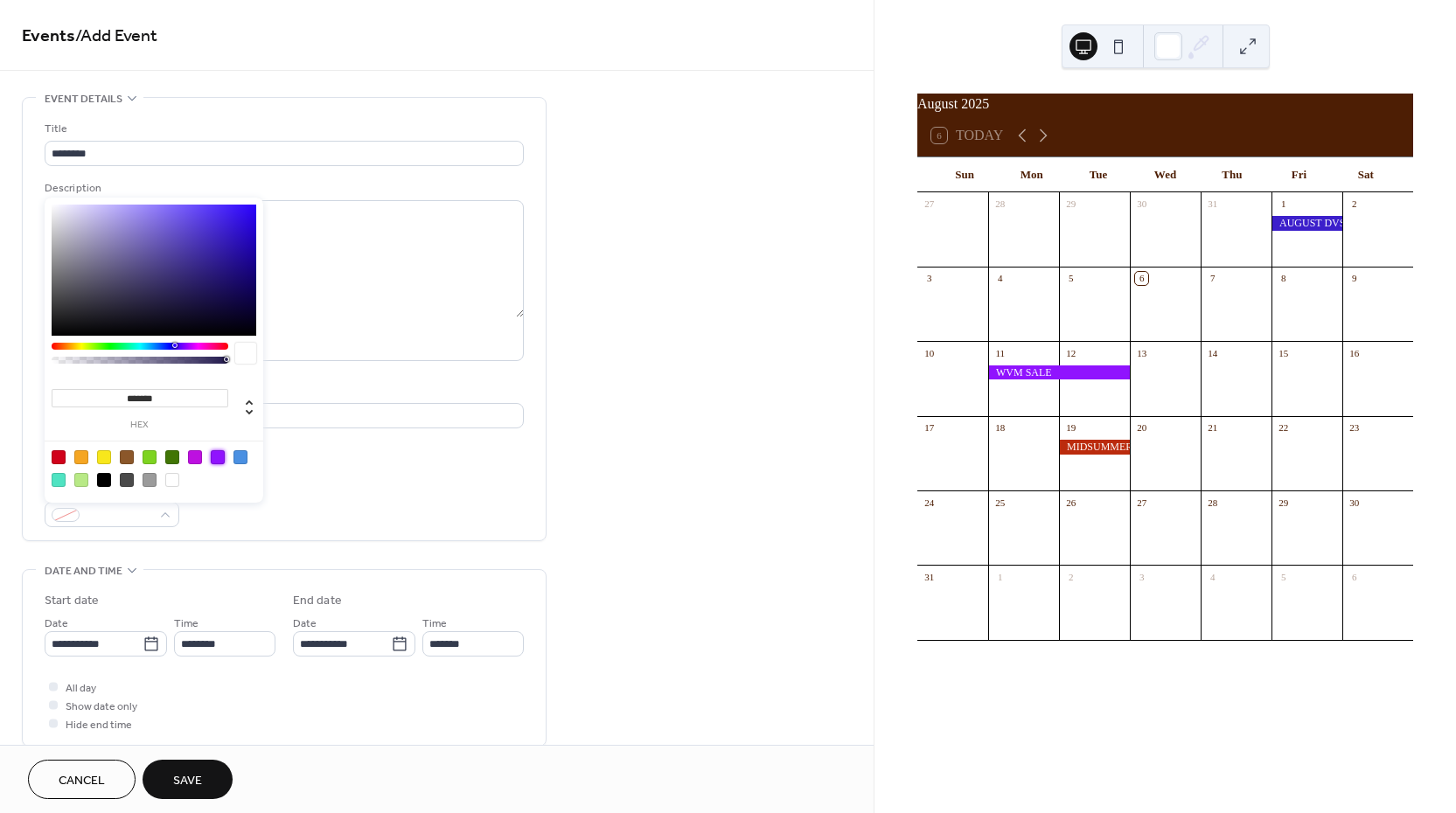 type on "*******" 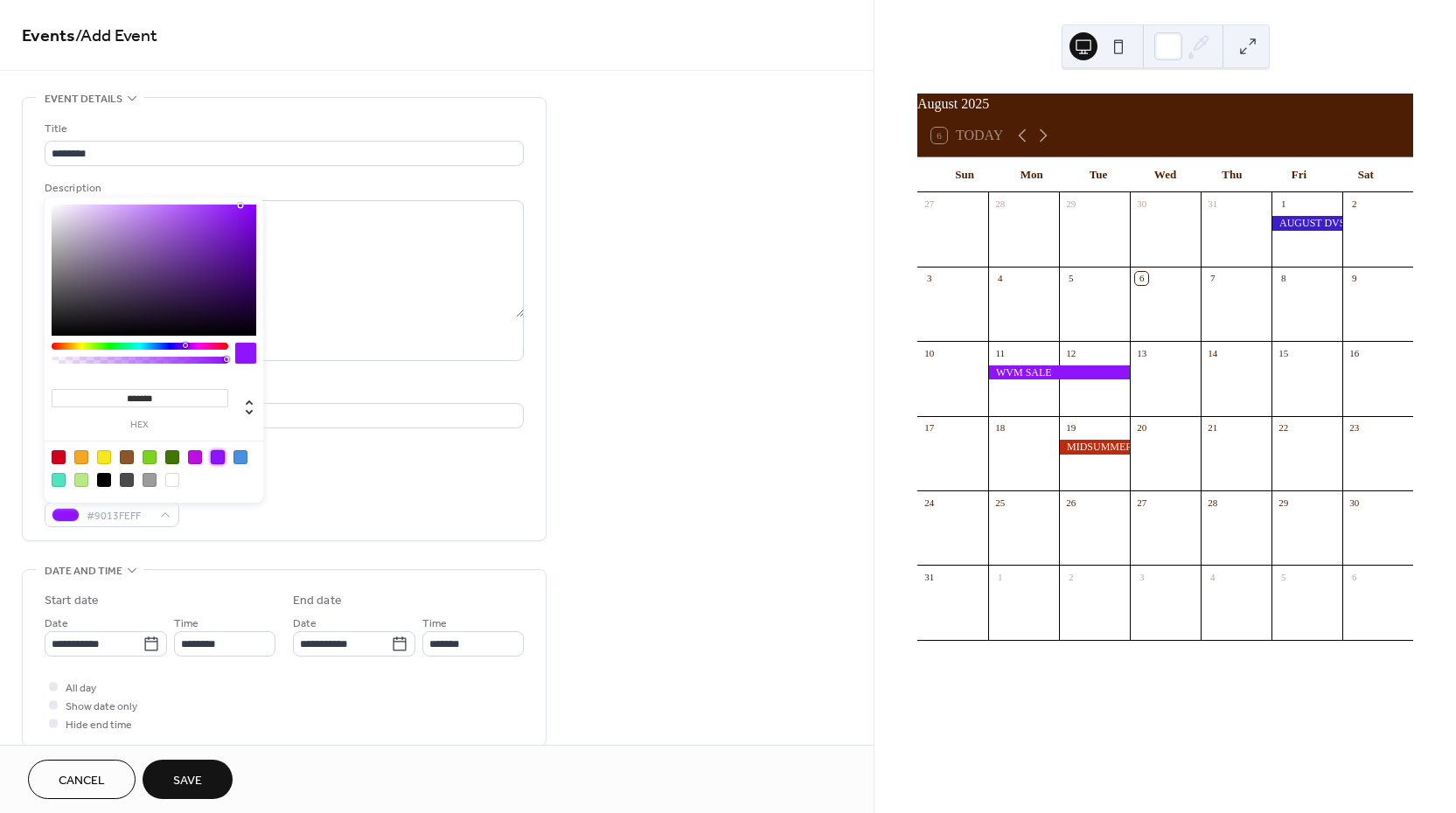 click on "Title ******** Description AI Assistant Location Link to Google Maps Event color #9013FEFF" at bounding box center [284, 323] 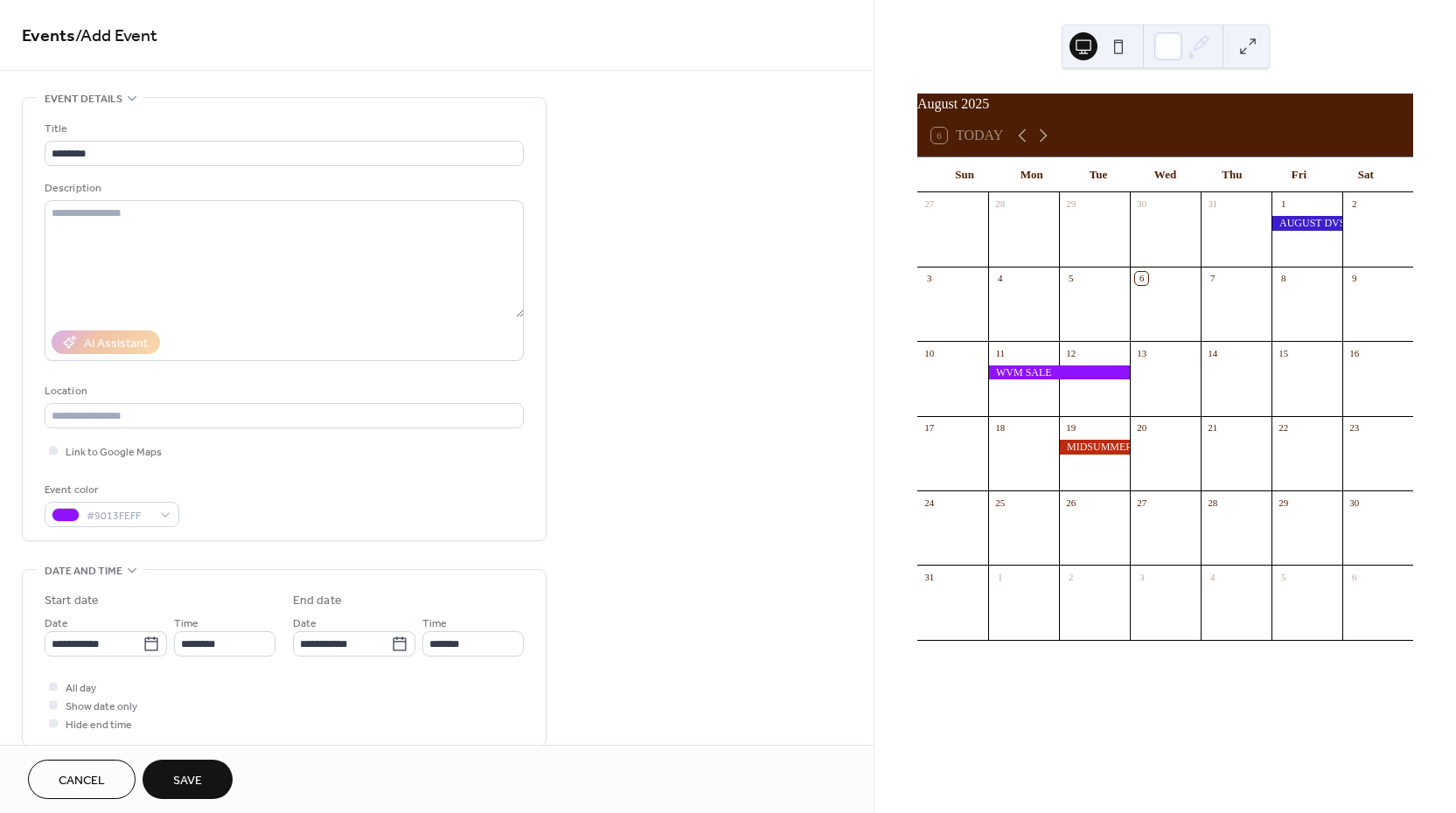 scroll, scrollTop: 46, scrollLeft: 0, axis: vertical 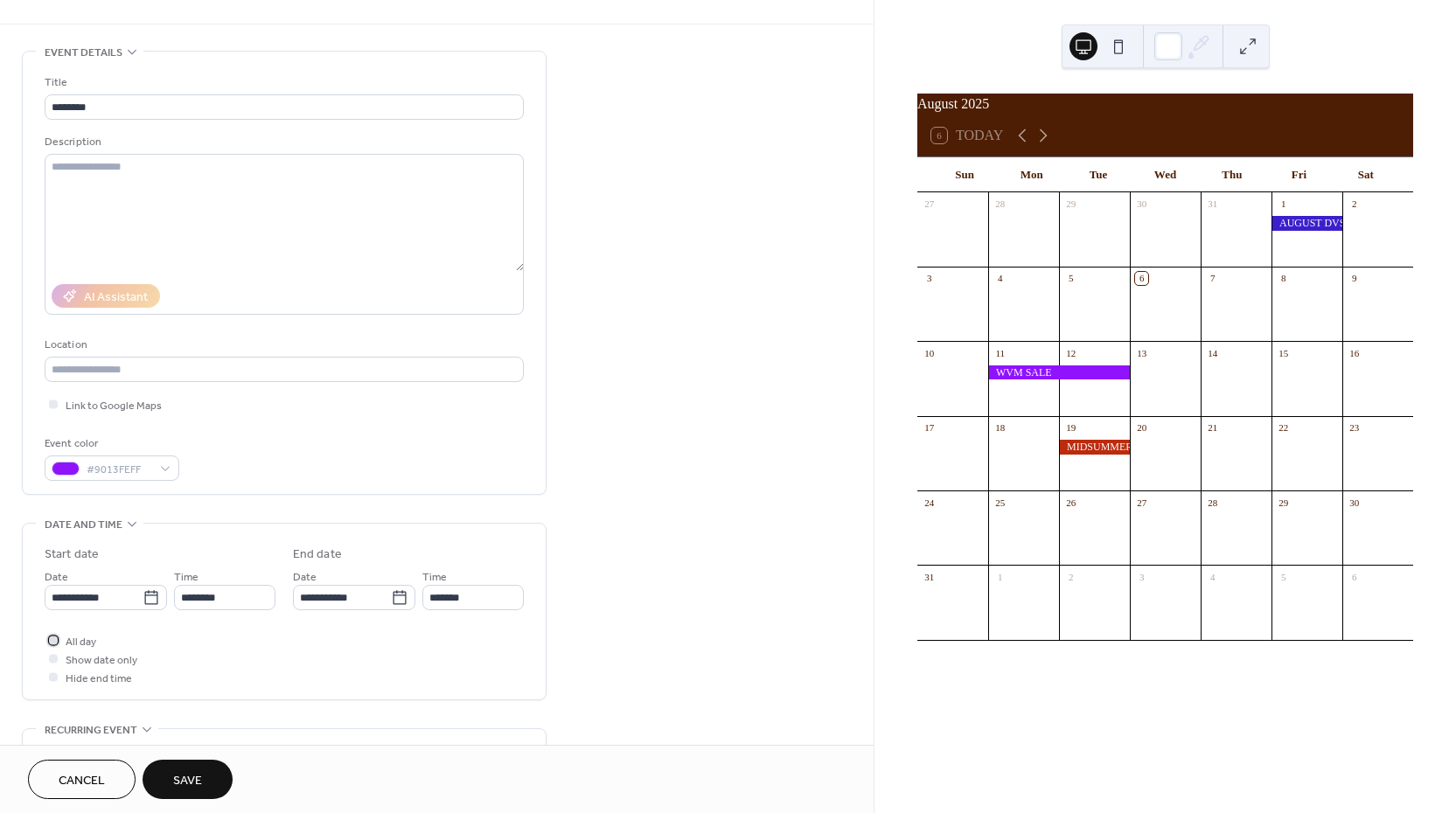 click on "All day" at bounding box center (80, 642) 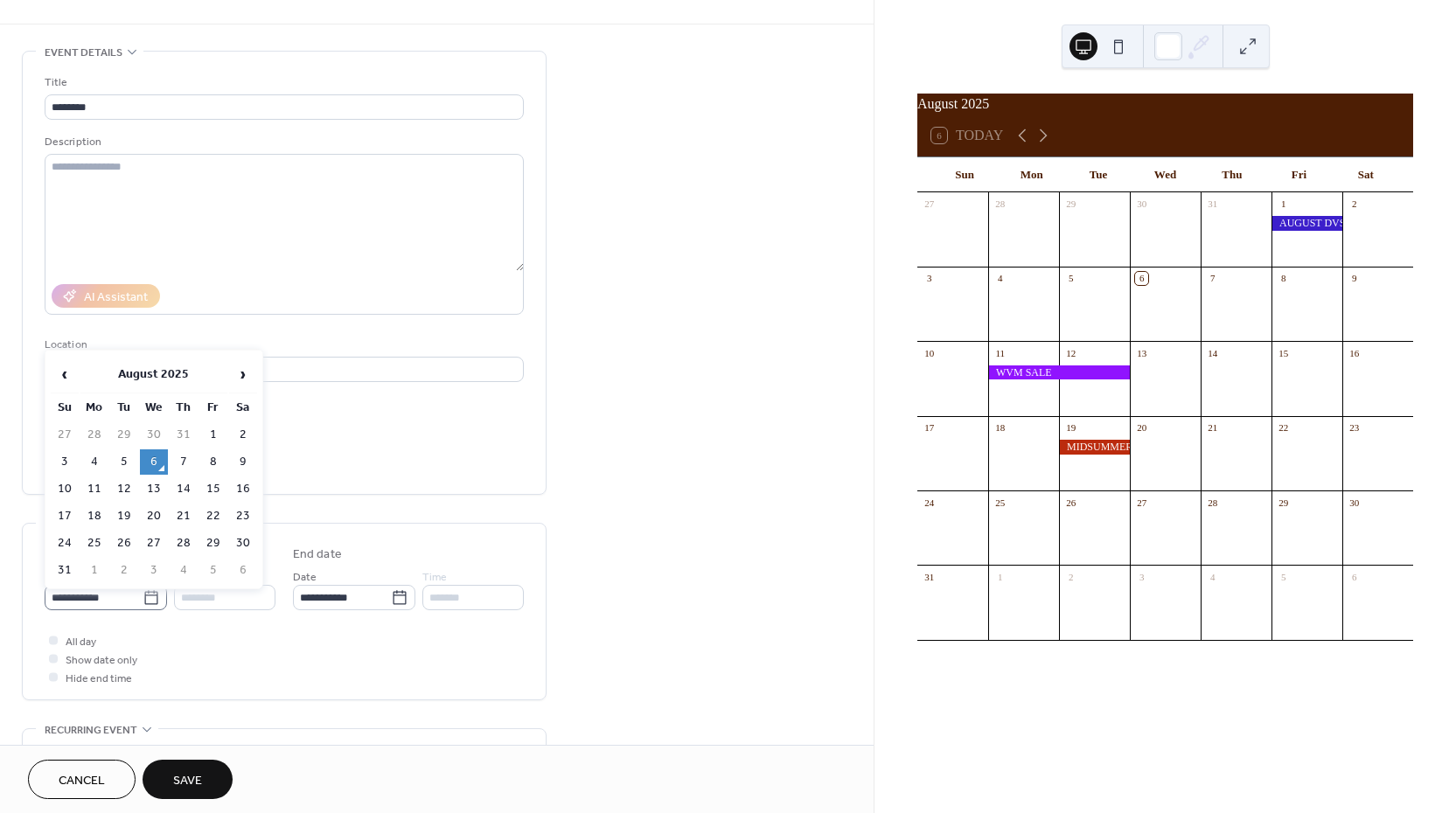 click 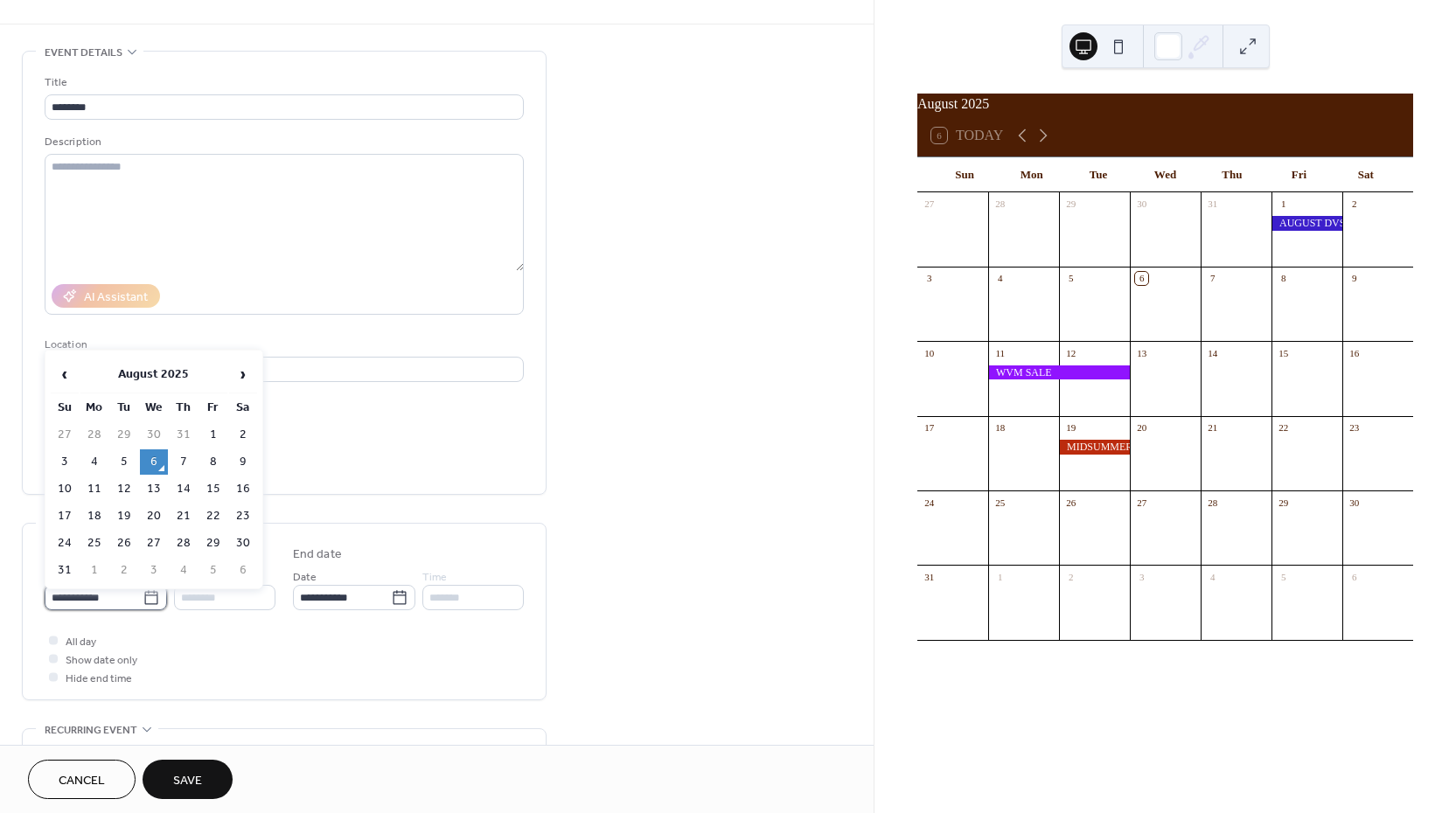 click on "**********" at bounding box center (94, 597) 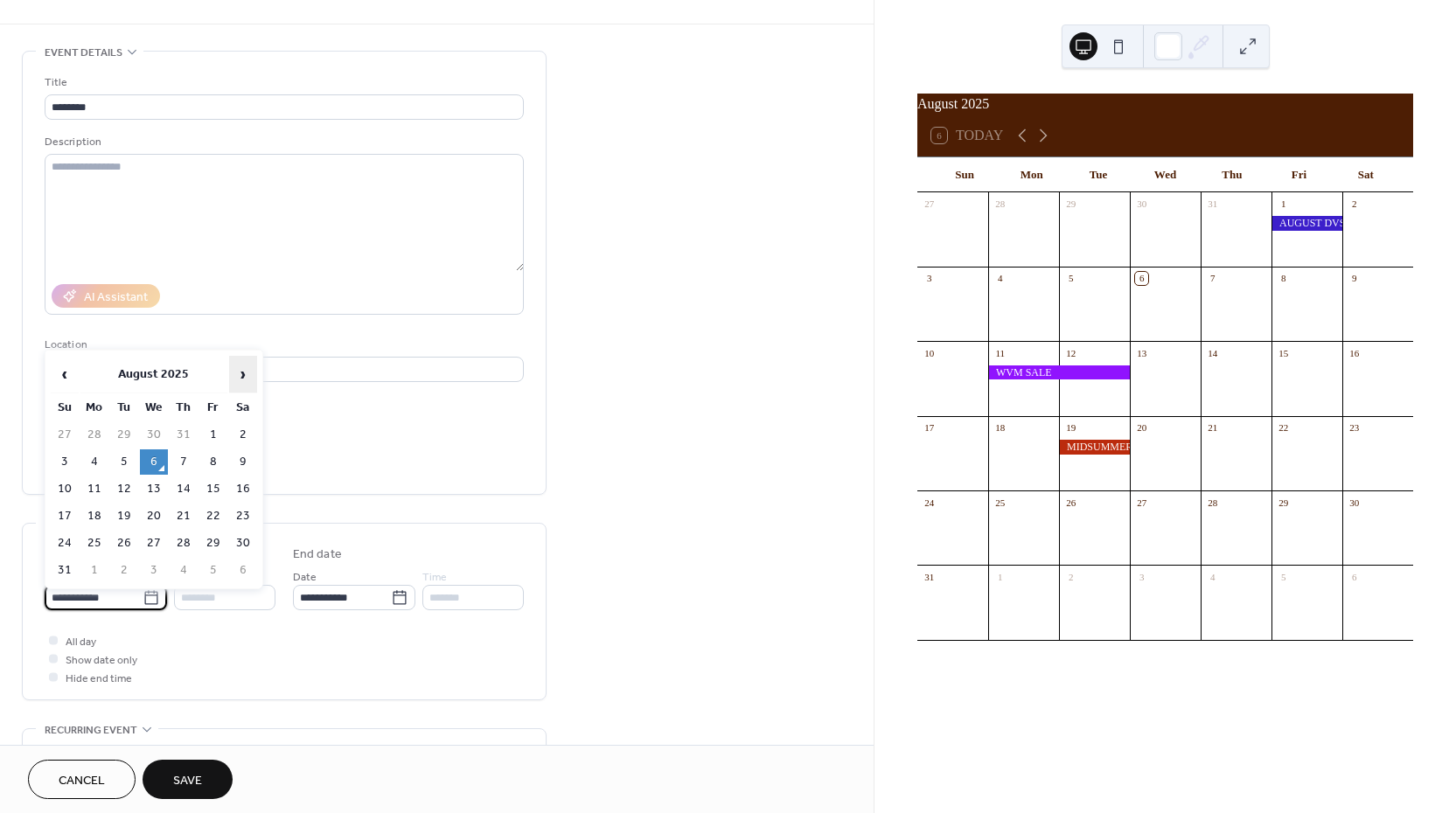 click on "›" at bounding box center [243, 374] 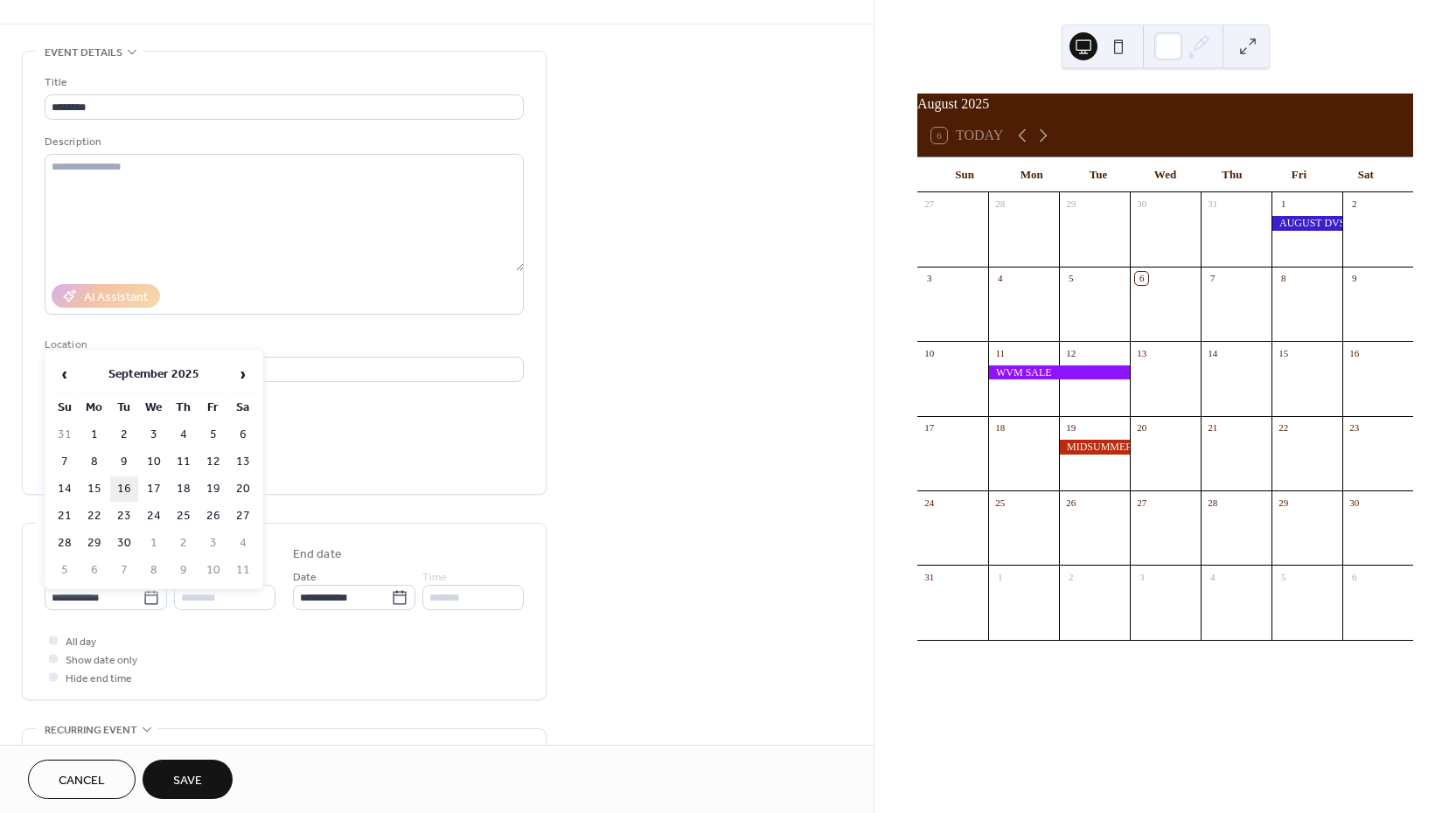 click on "16" at bounding box center [124, 489] 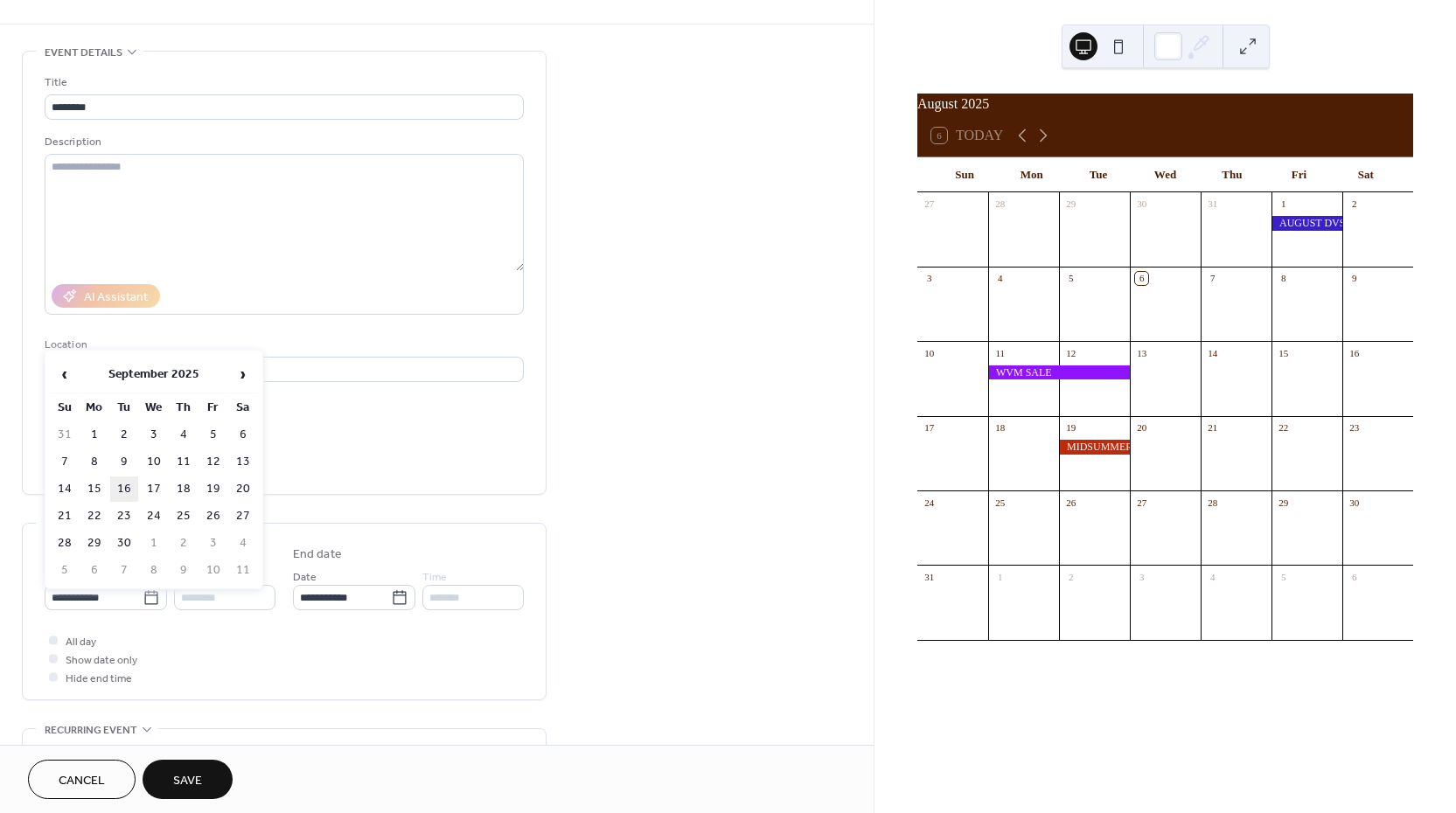 type on "**********" 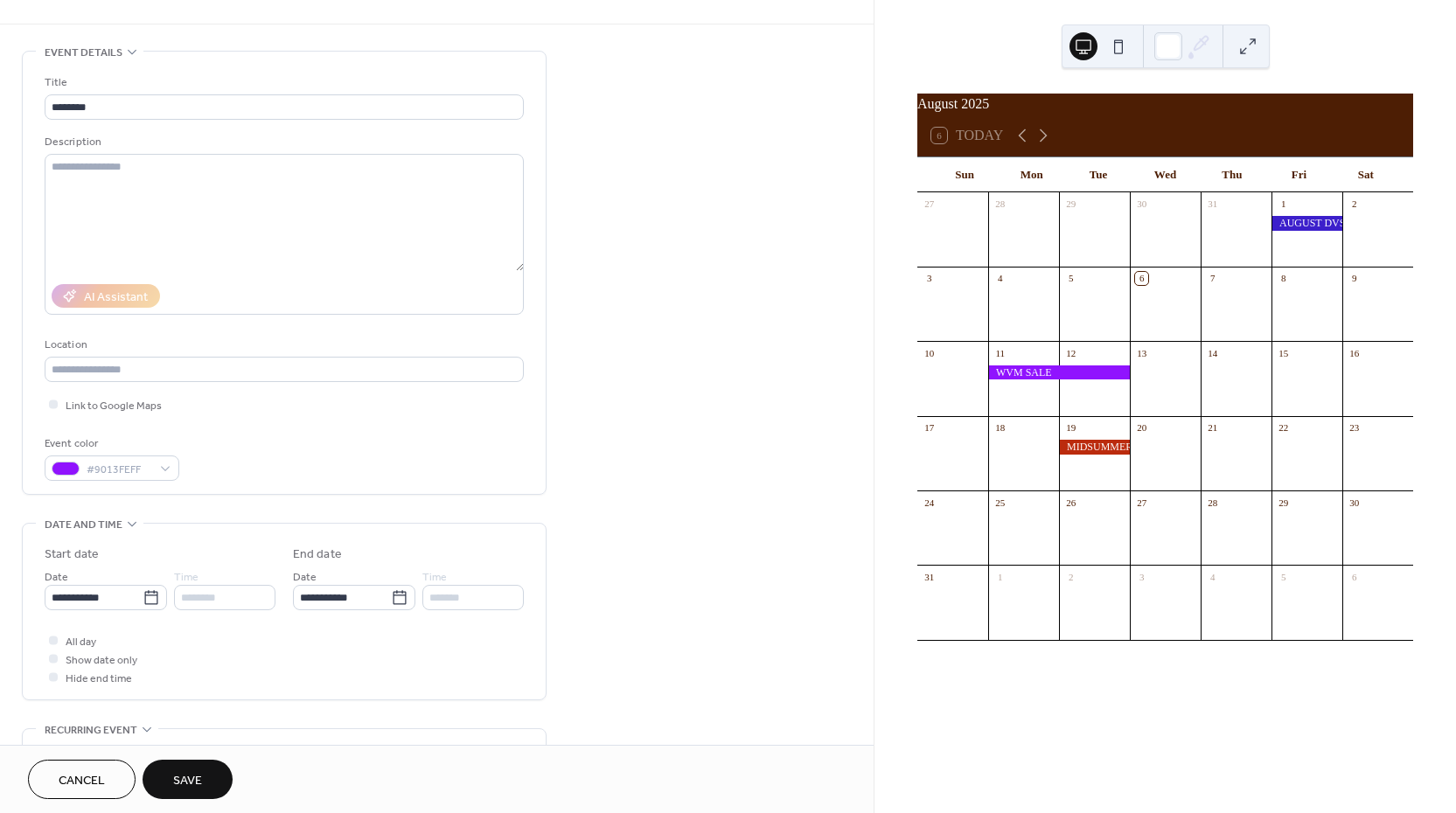click on "Save" at bounding box center (187, 781) 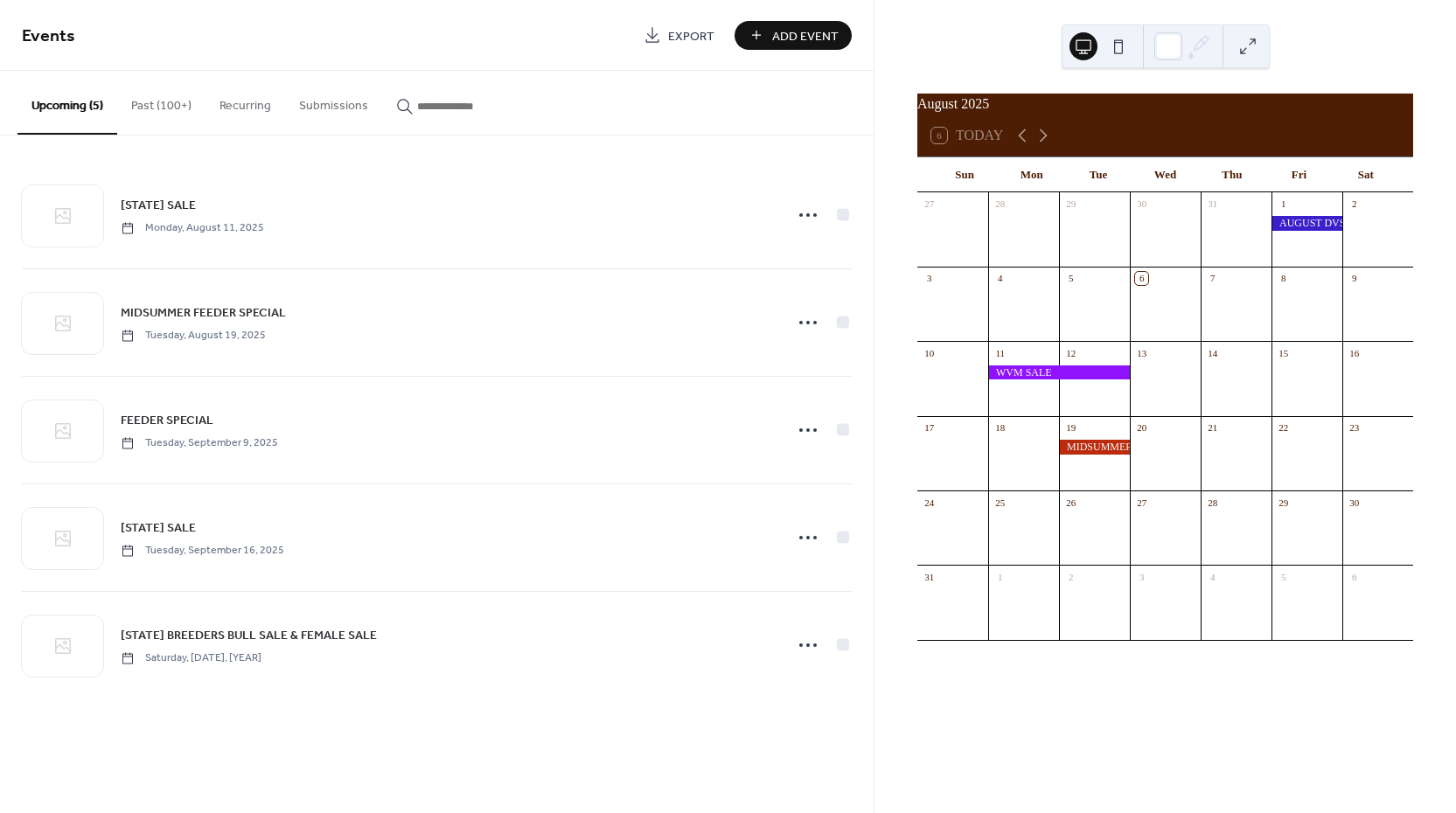 click on "Add Event" at bounding box center [805, 36] 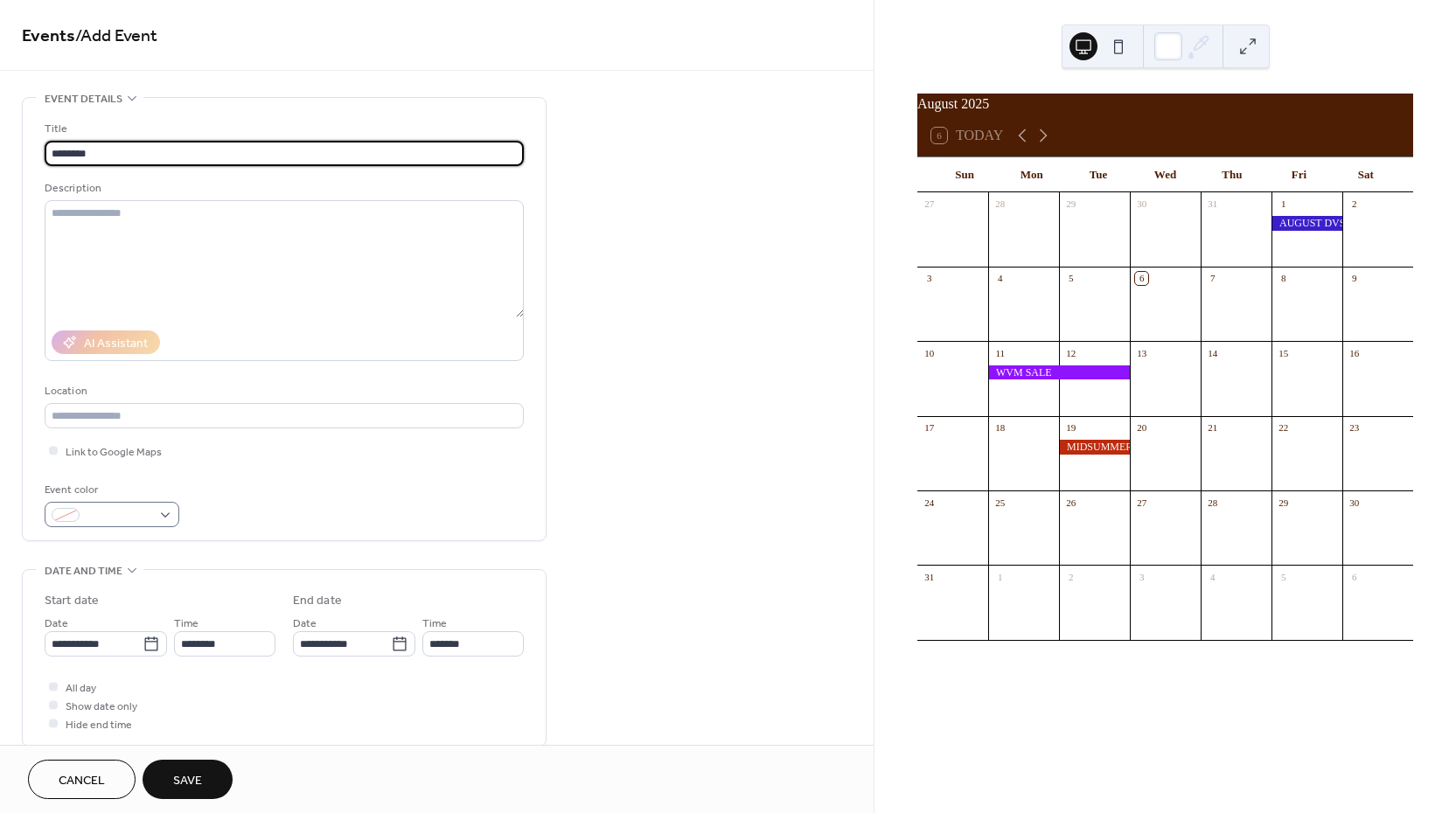 type on "********" 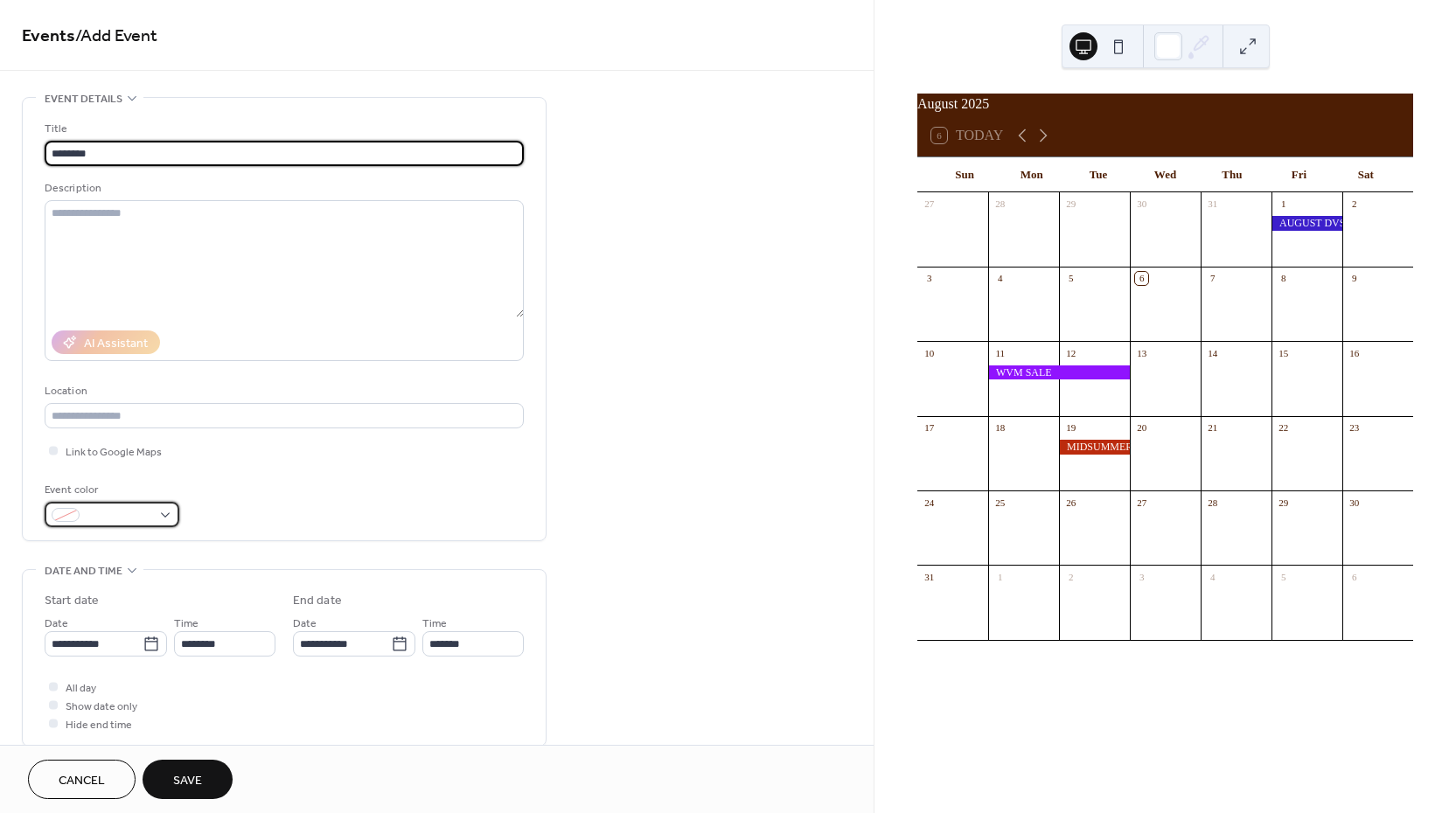 click at bounding box center (119, 516) 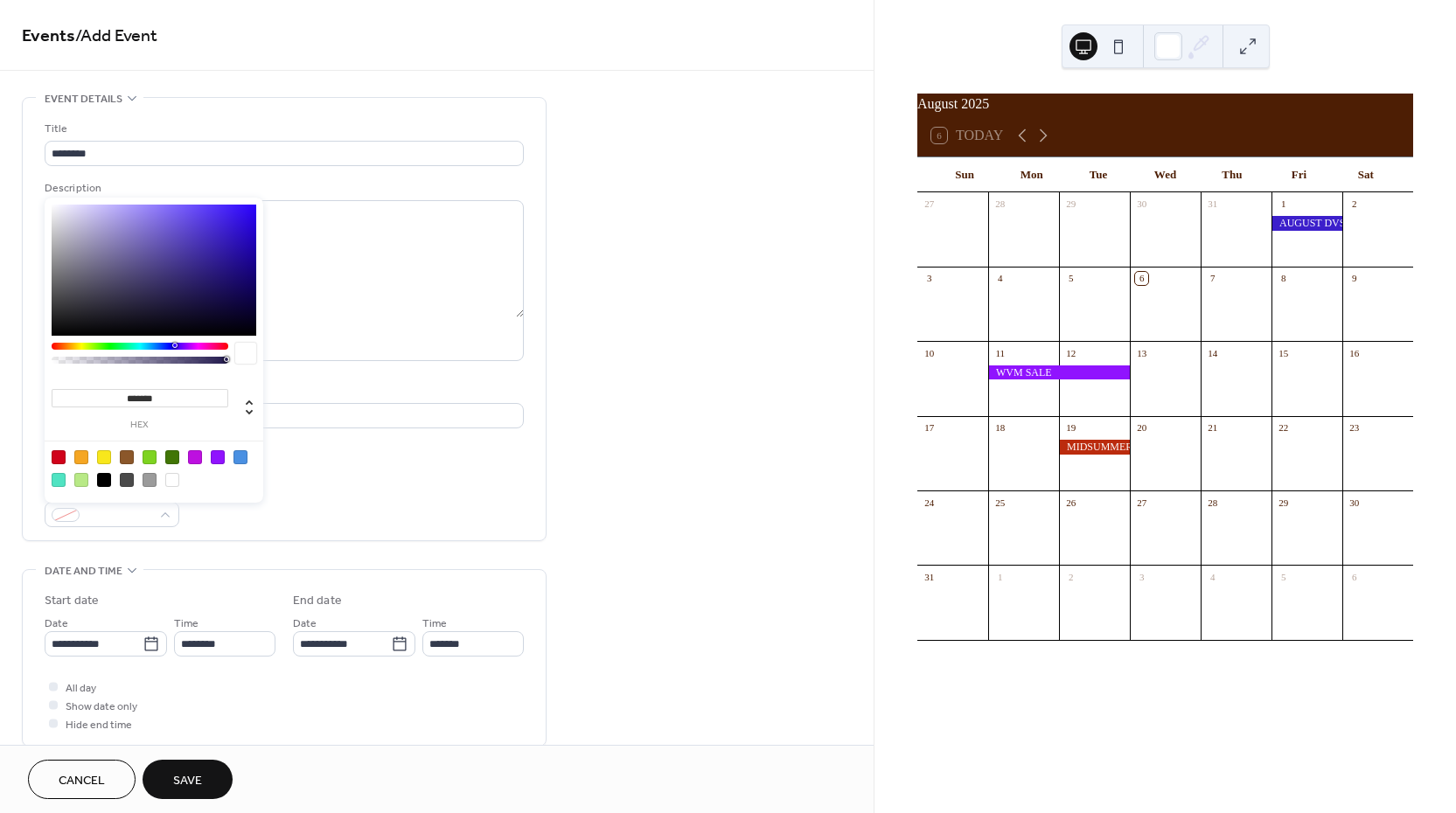click at bounding box center [218, 457] 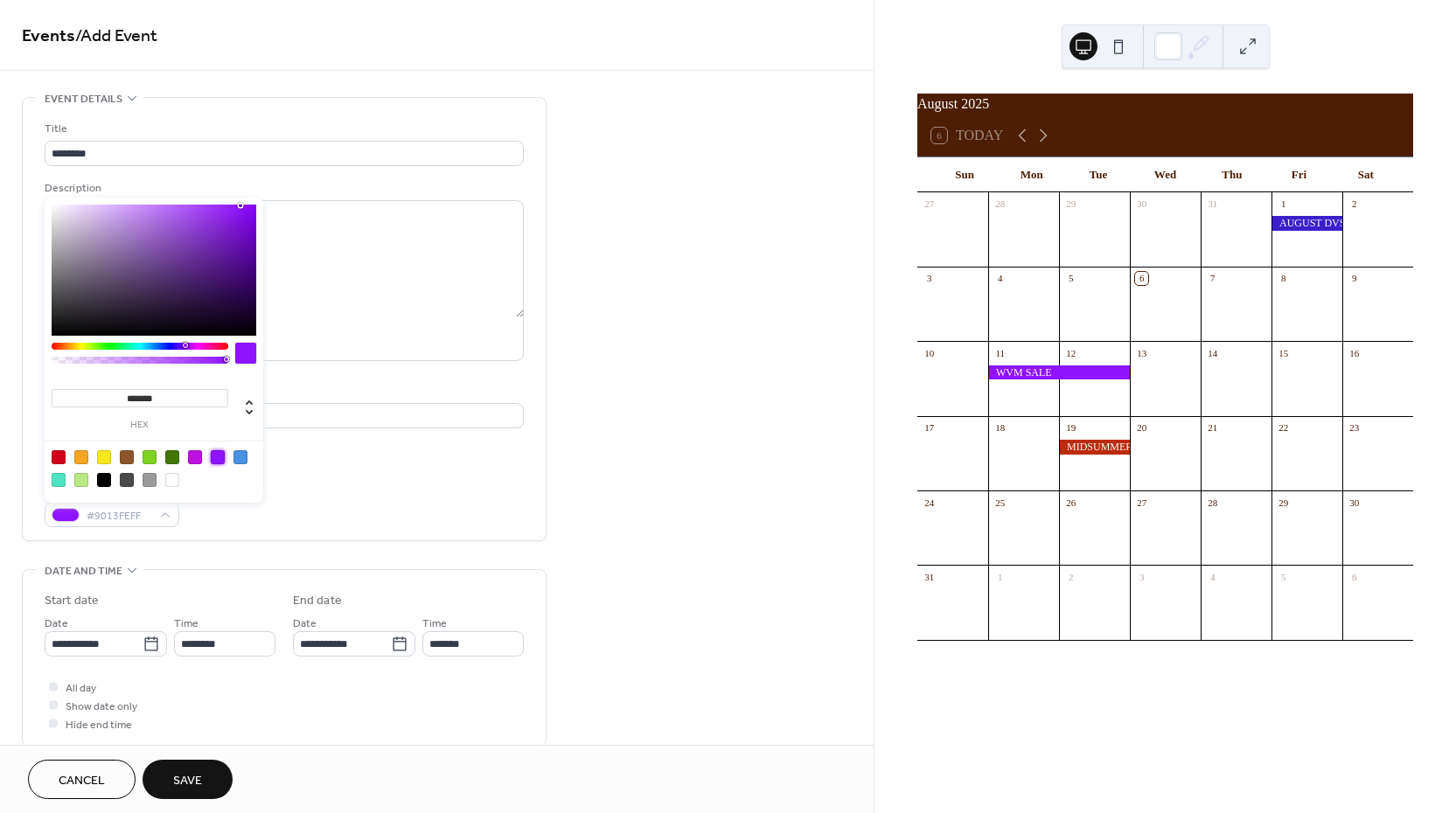 click on "Event color #9013FEFF" at bounding box center (284, 504) 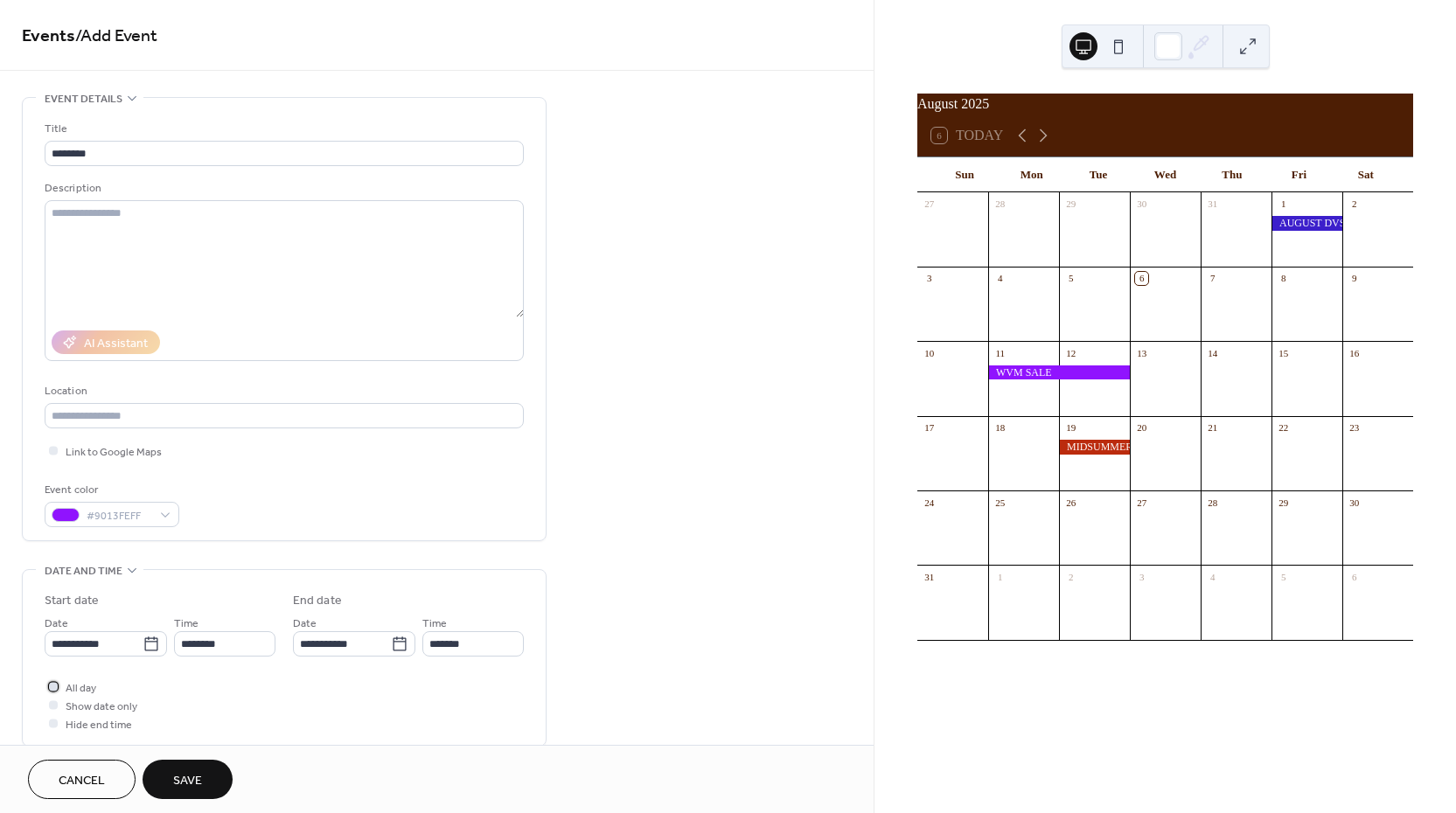 click on "All day" at bounding box center [80, 688] 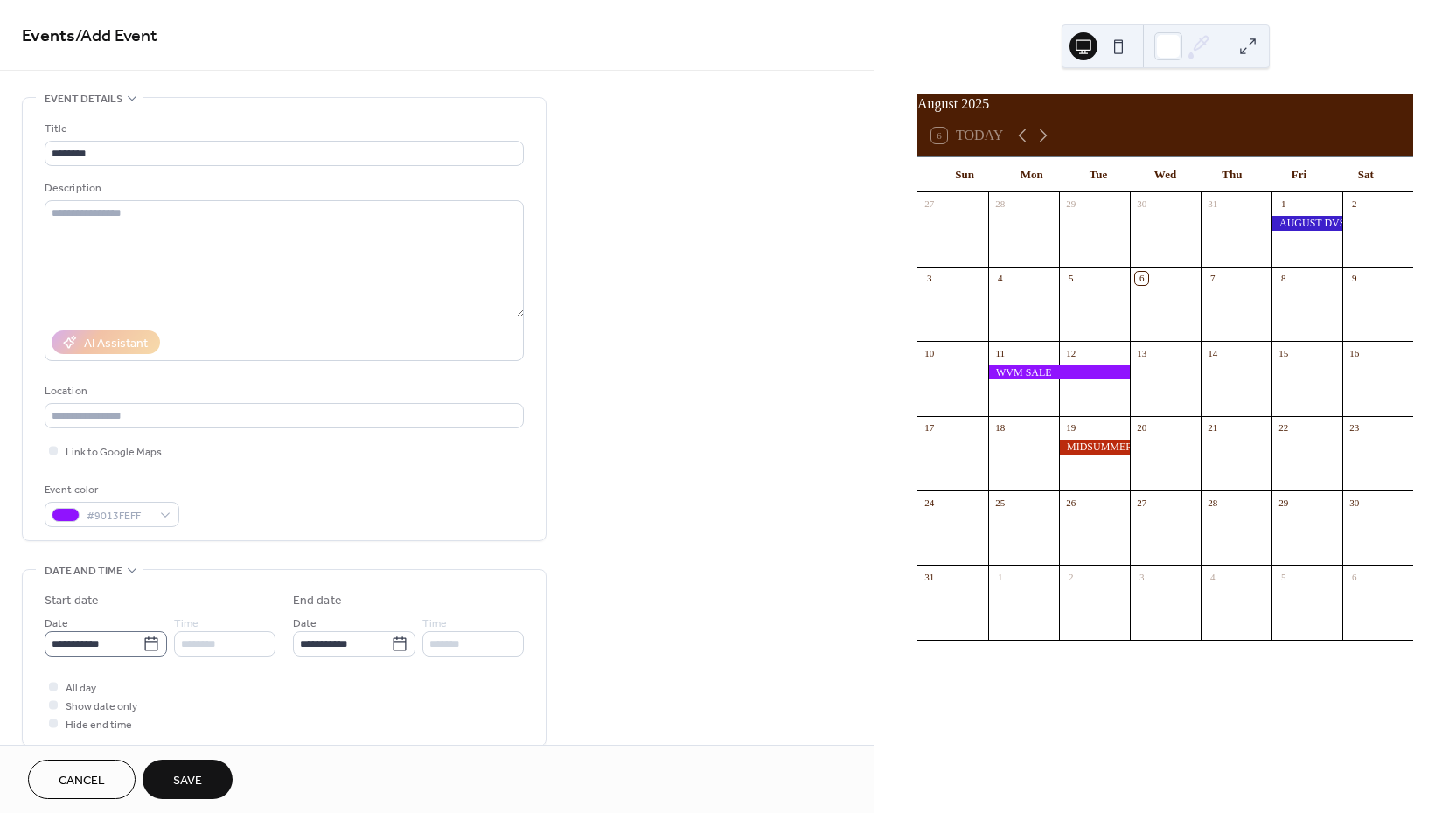 click 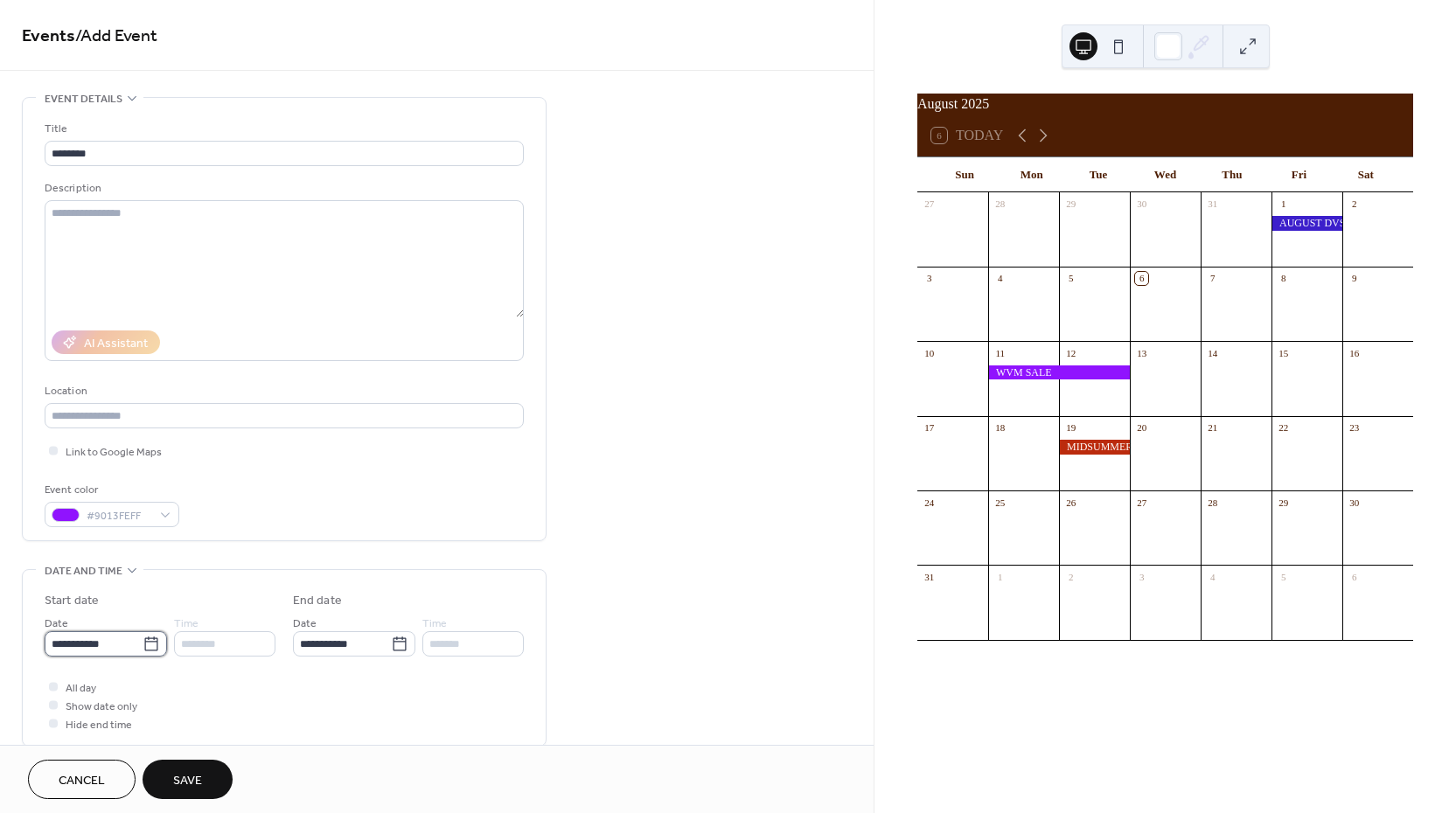 click on "**********" at bounding box center (94, 643) 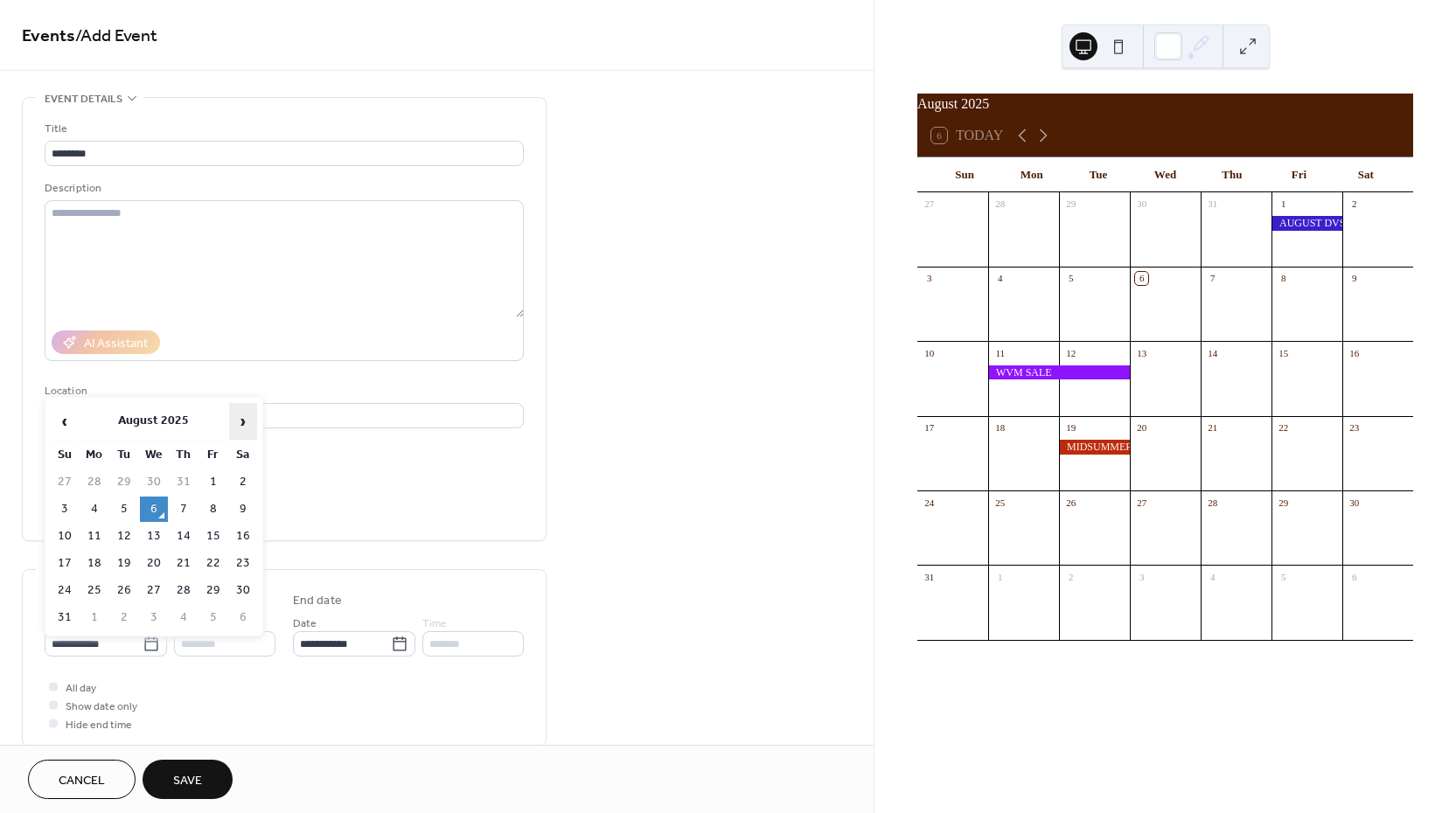 click on "›" at bounding box center [243, 421] 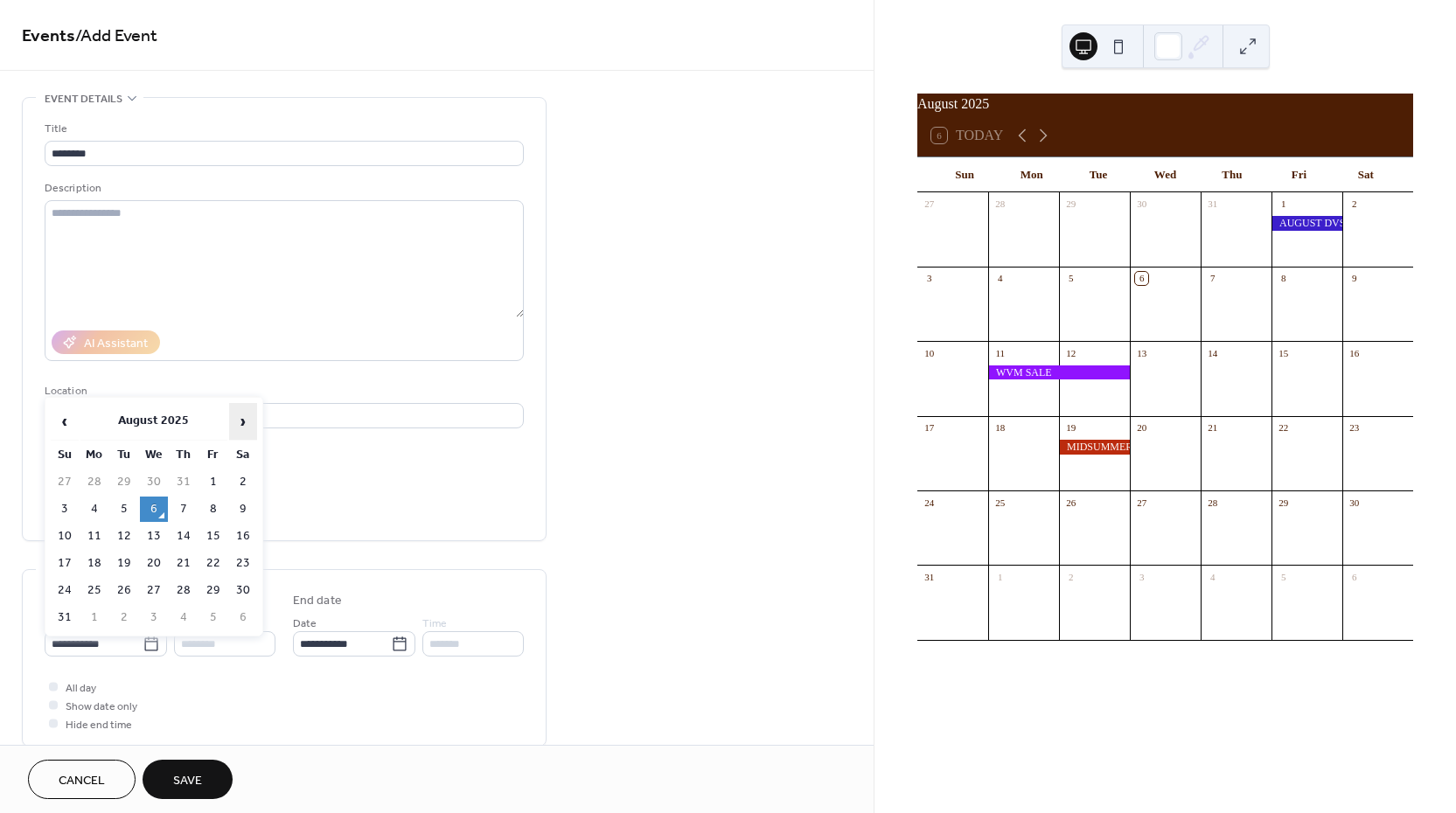 click on "›" at bounding box center (243, 421) 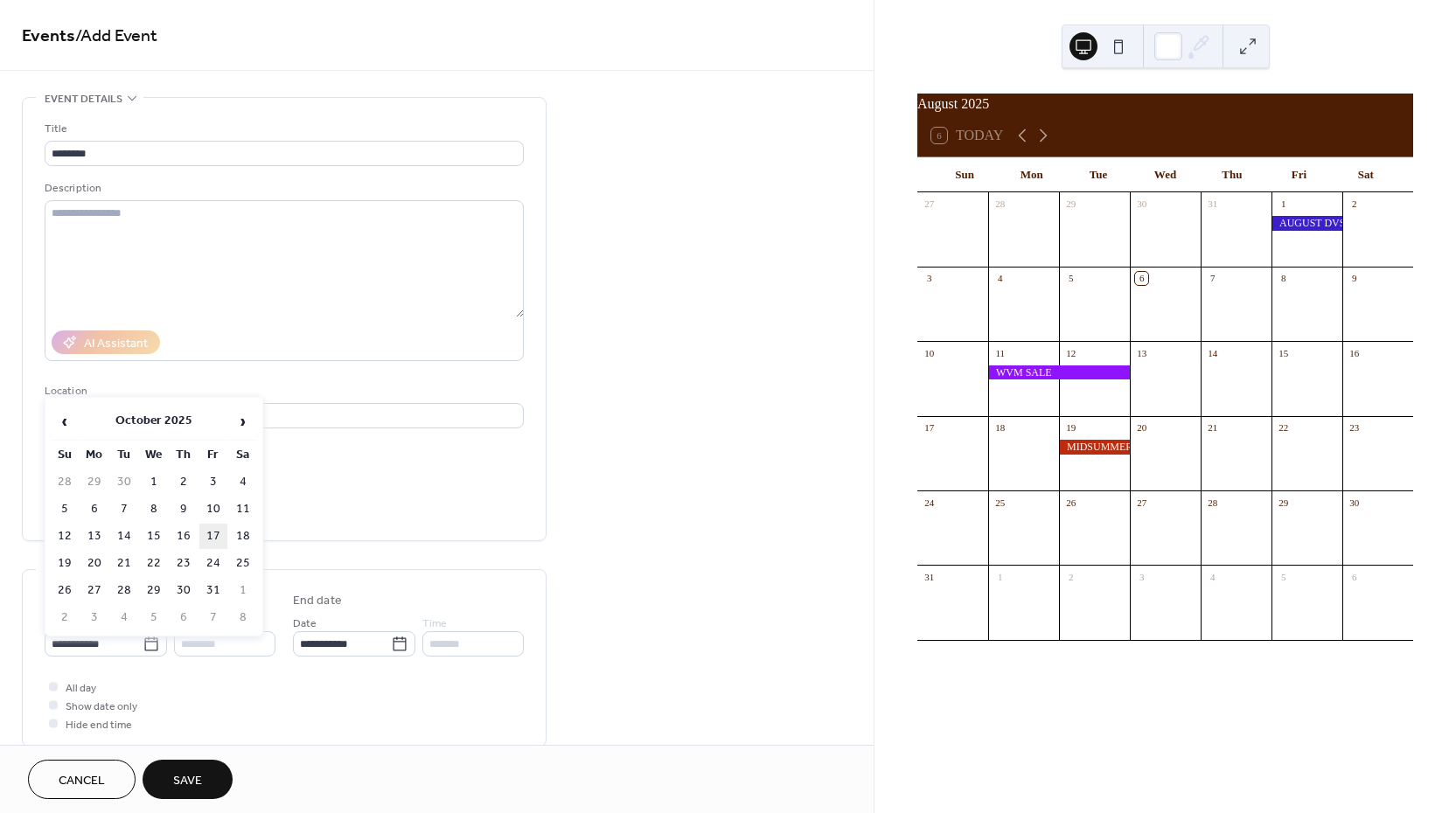 click on "17" at bounding box center [213, 536] 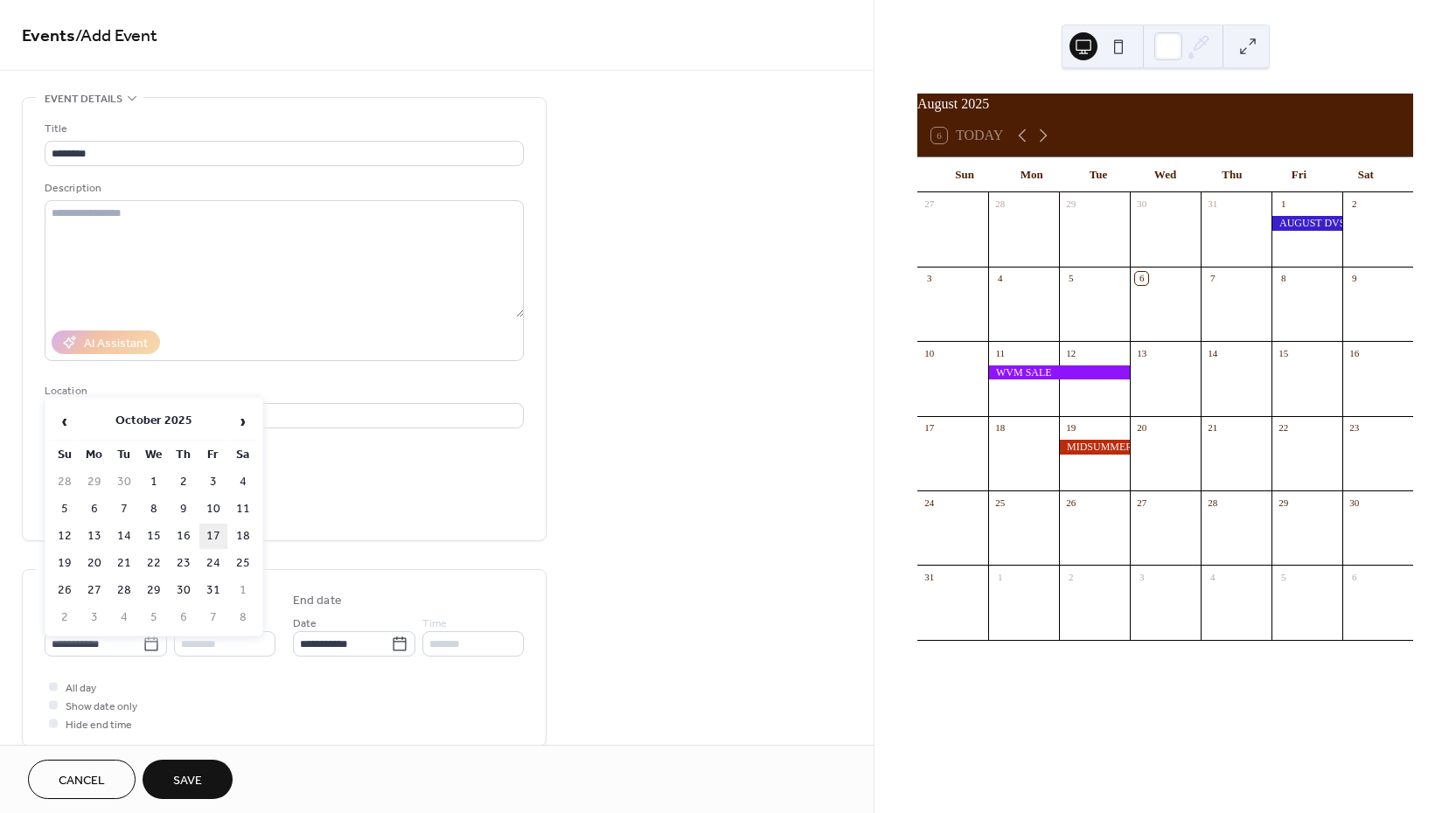 type on "**********" 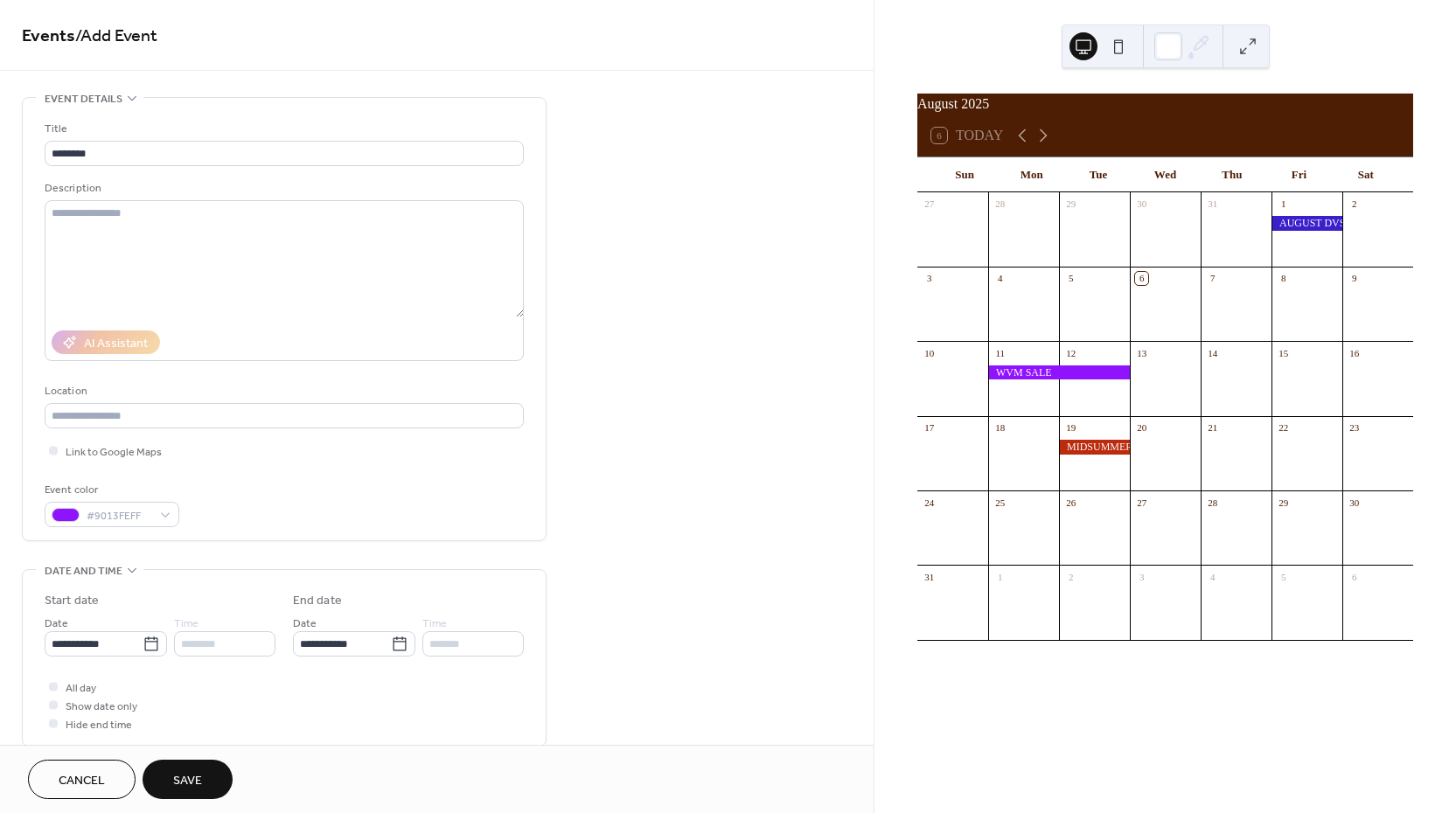 click on "Save" at bounding box center [187, 779] 